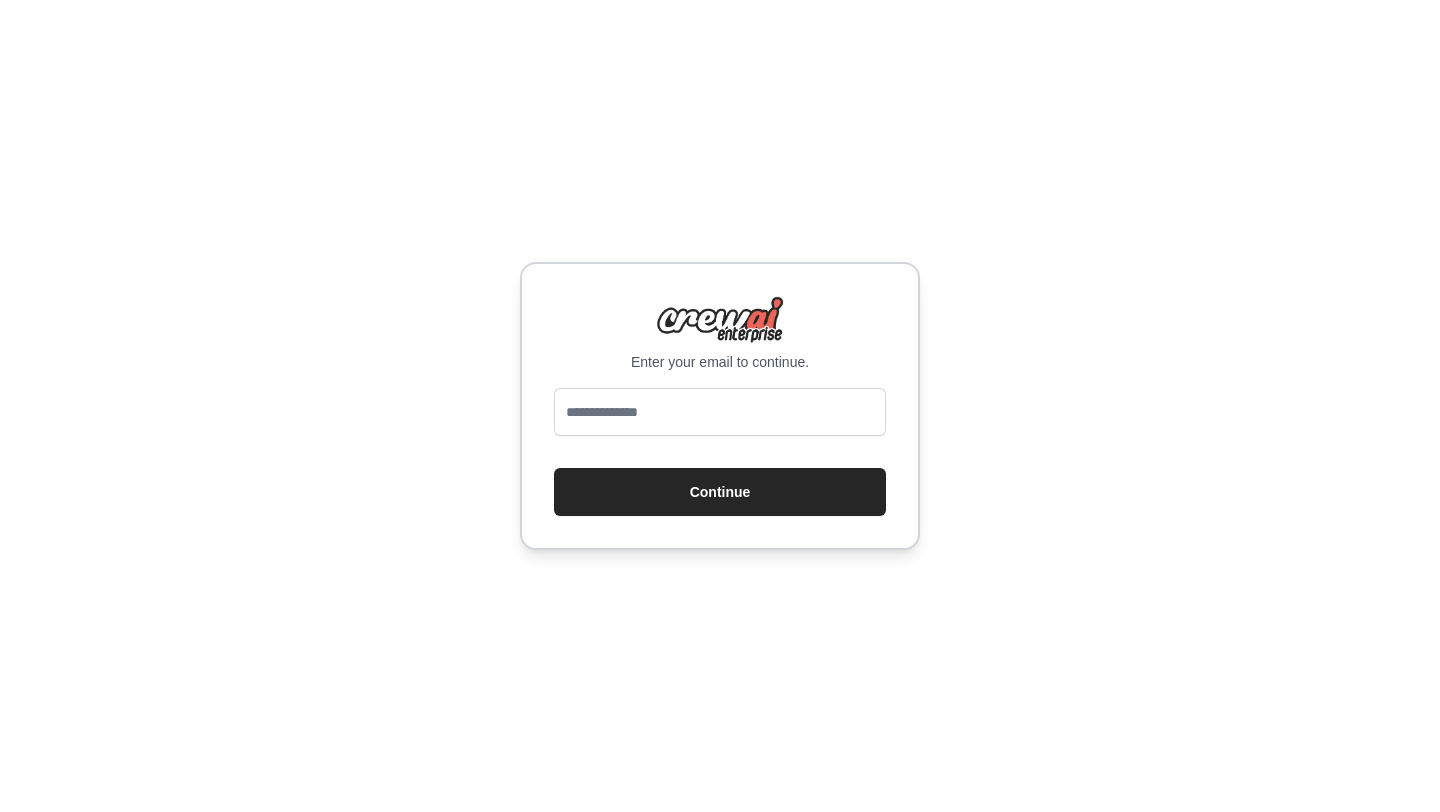 scroll, scrollTop: 0, scrollLeft: 0, axis: both 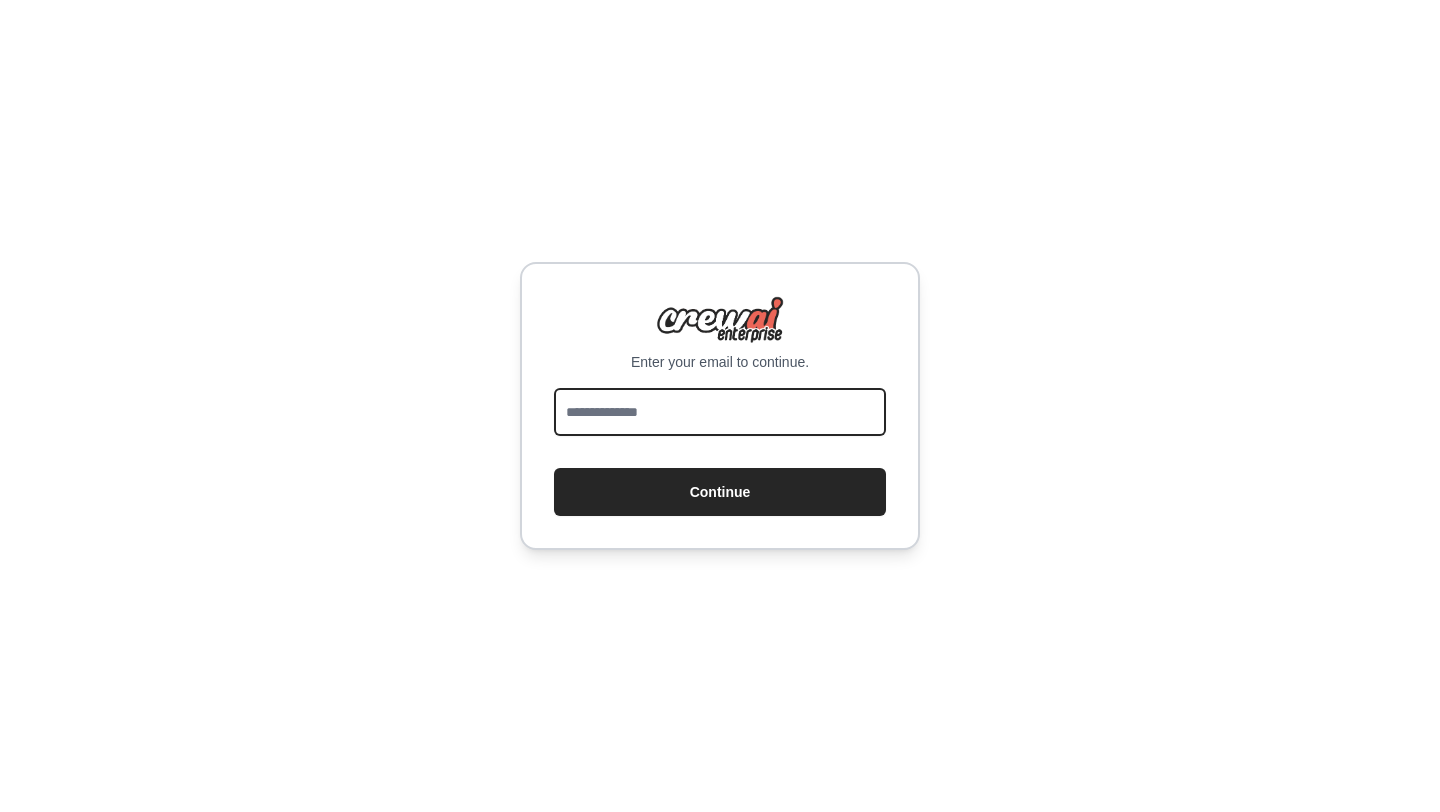 click at bounding box center [720, 412] 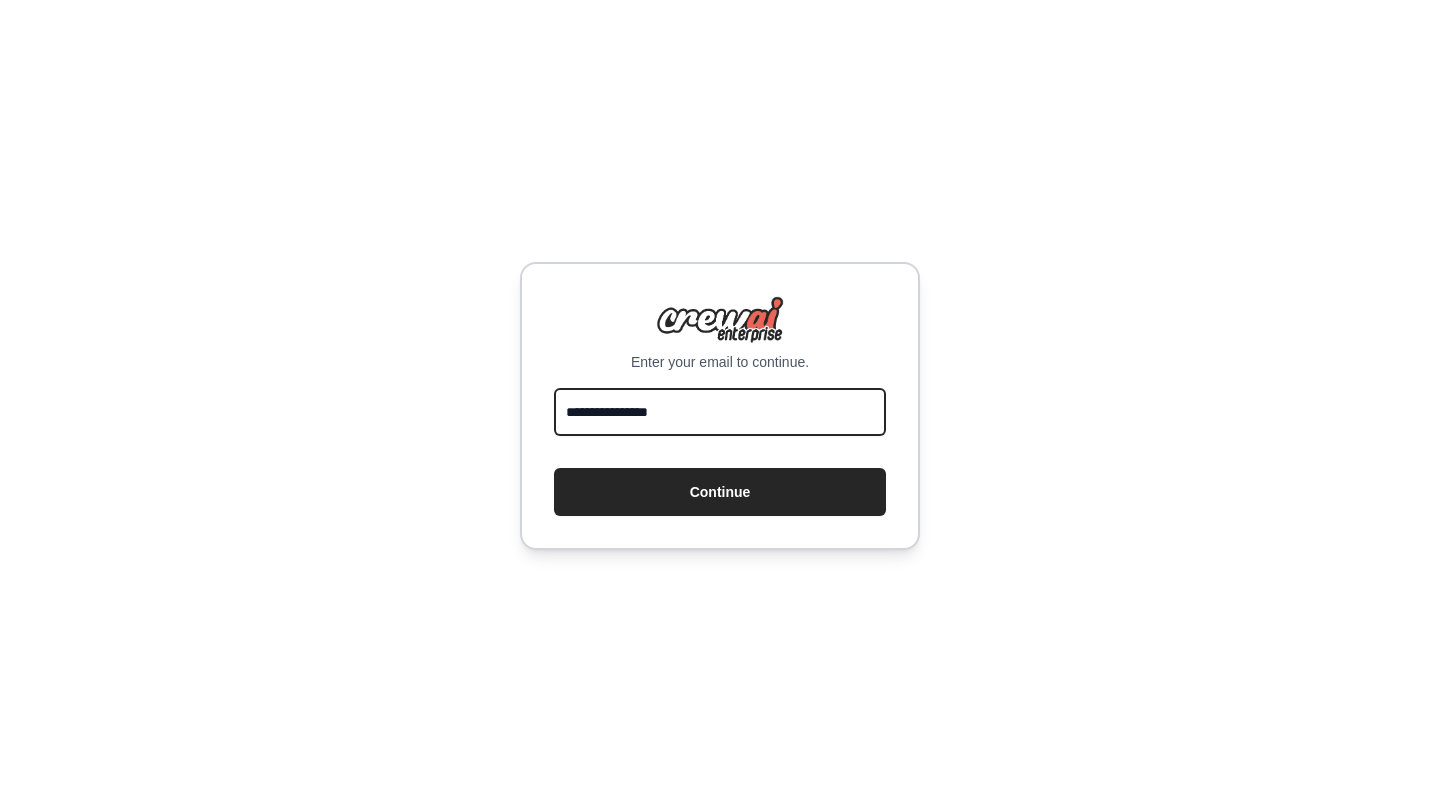 type on "**********" 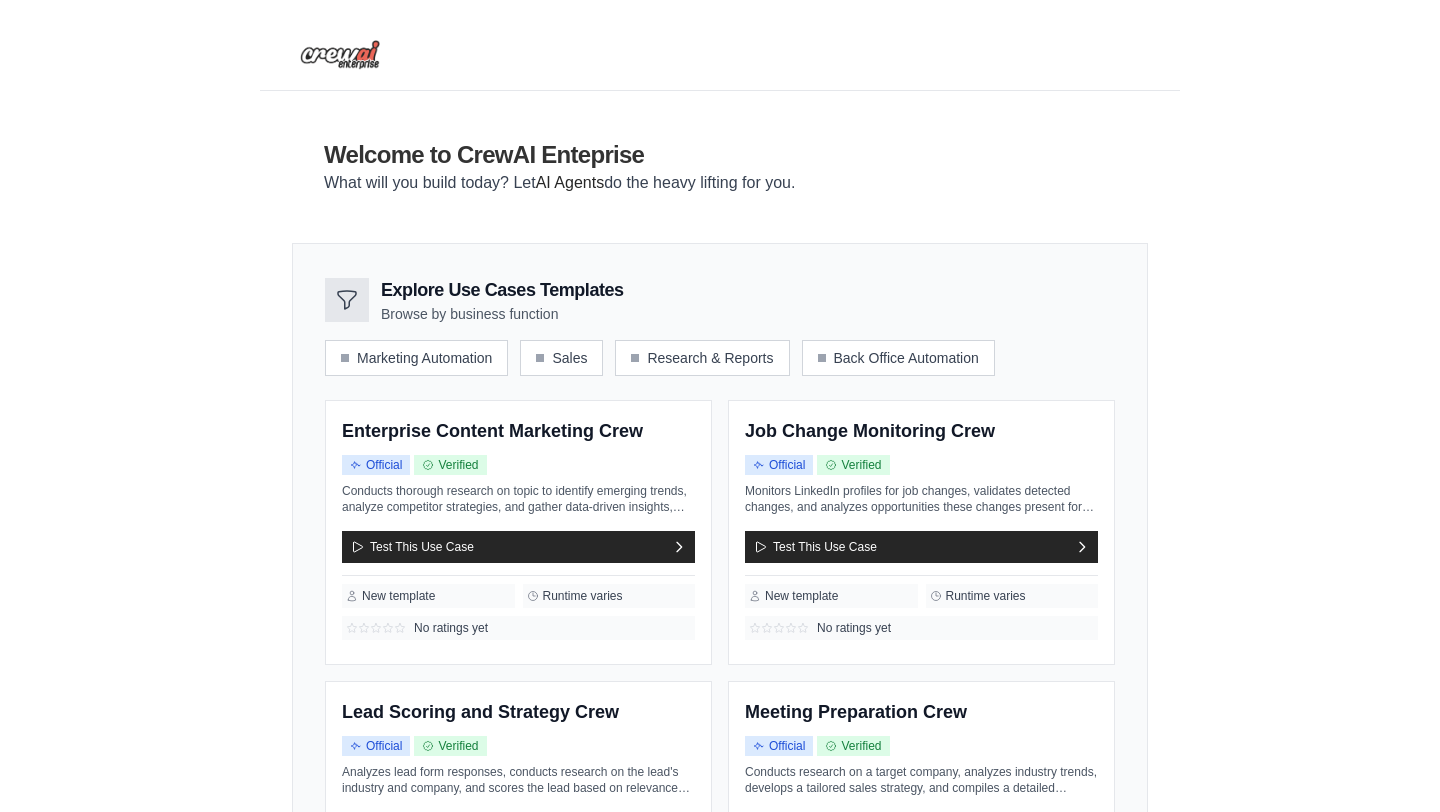 scroll, scrollTop: 0, scrollLeft: 0, axis: both 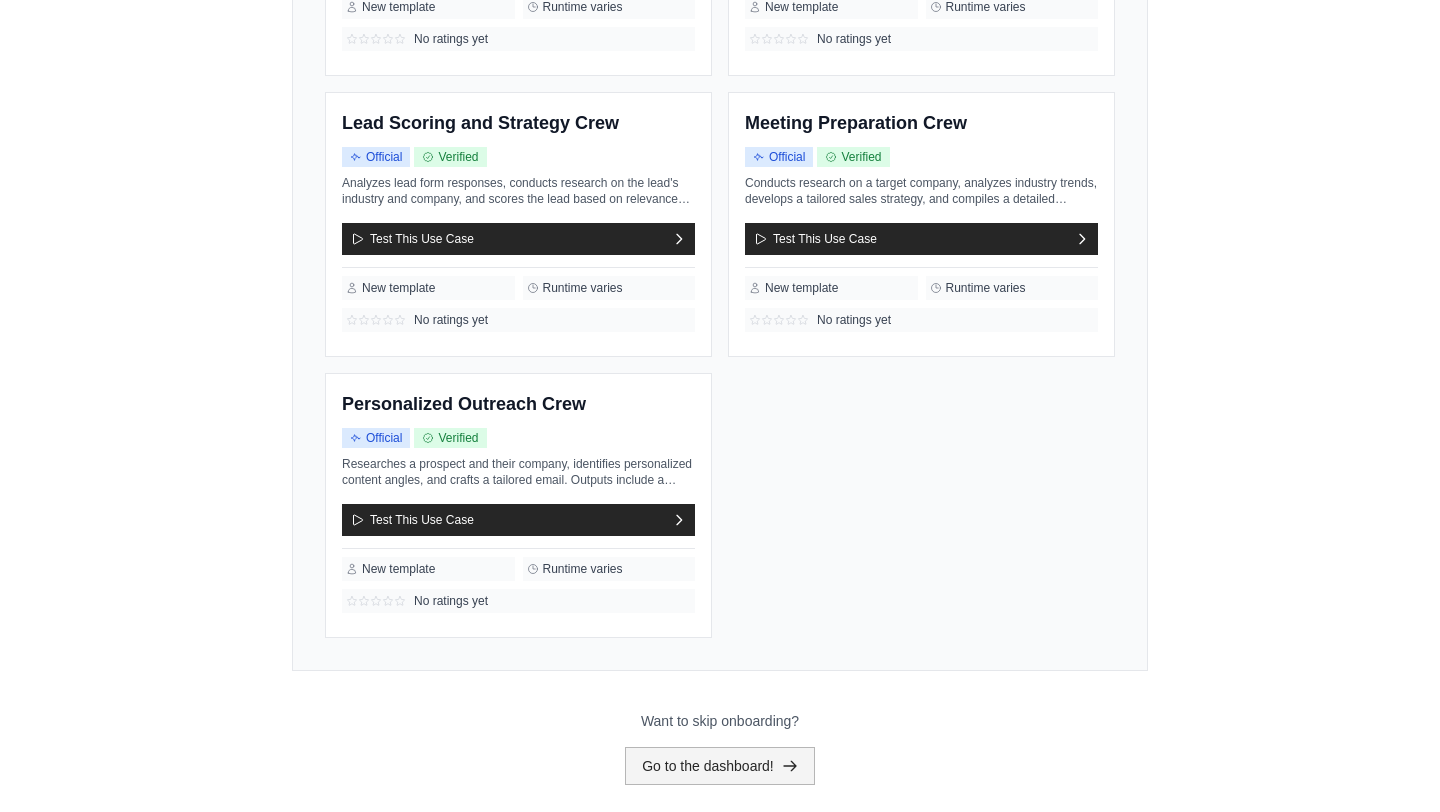 click on "Go to the dashboard!" at bounding box center (720, 766) 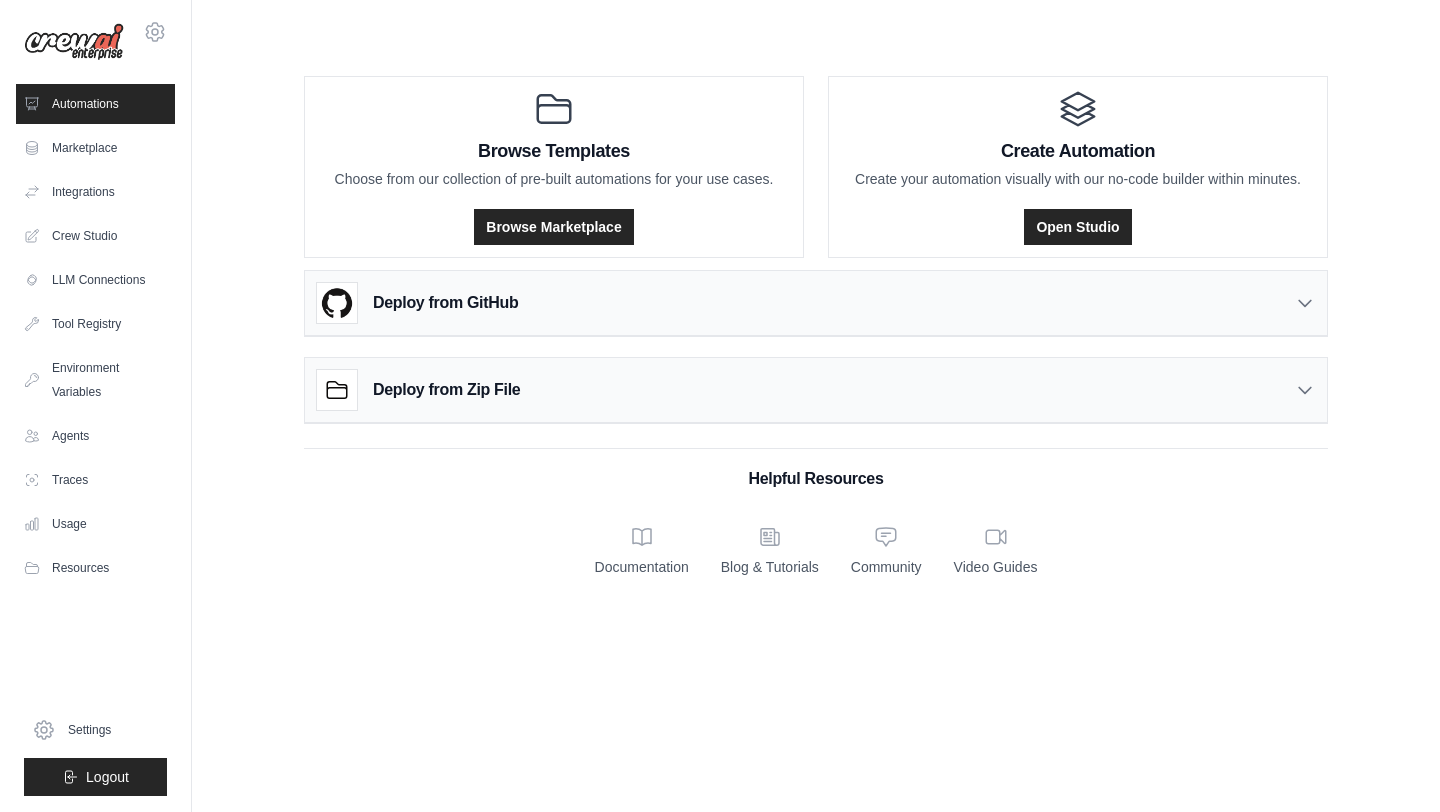 scroll, scrollTop: 0, scrollLeft: 0, axis: both 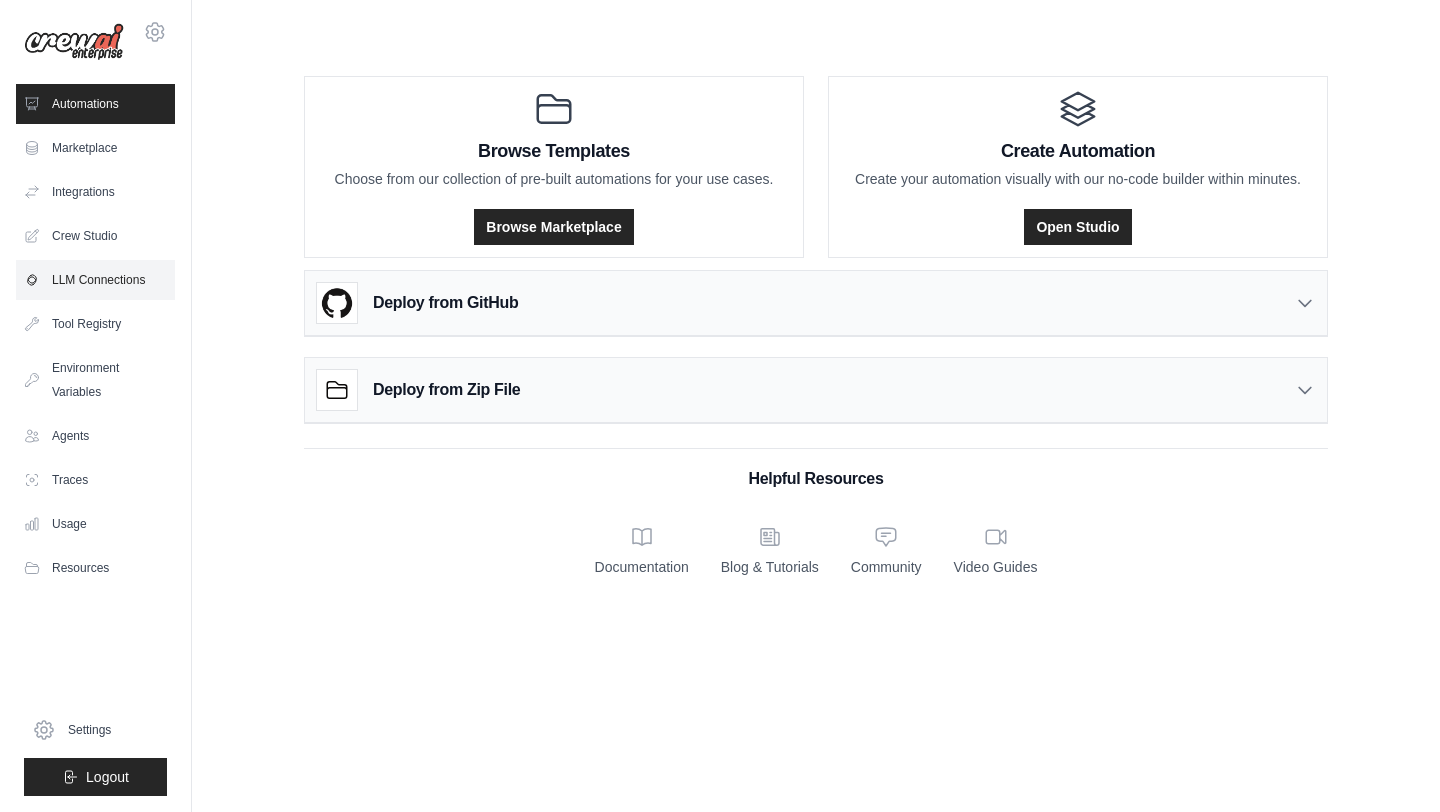 click on "LLM Connections" at bounding box center [95, 280] 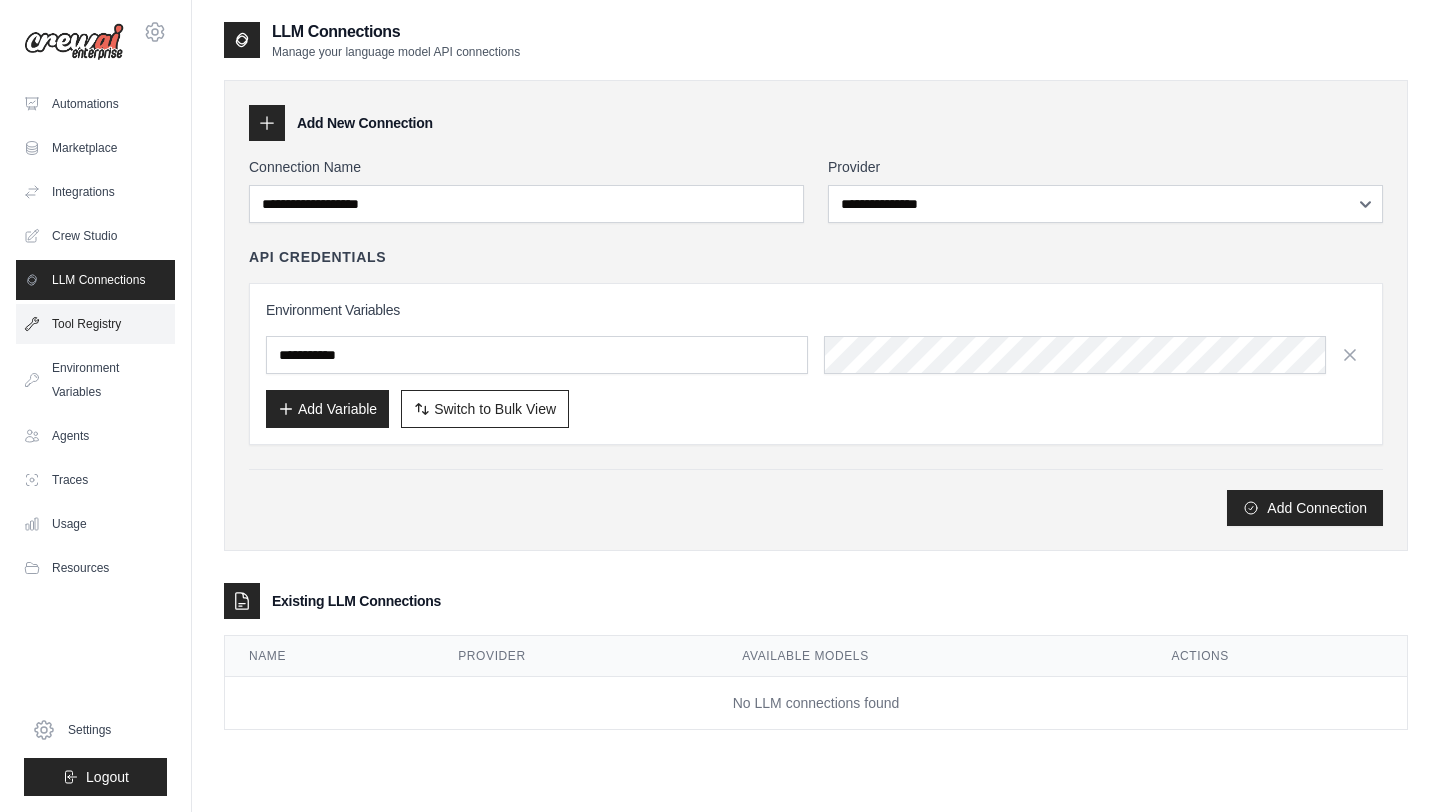 click on "Tool Registry" at bounding box center (95, 324) 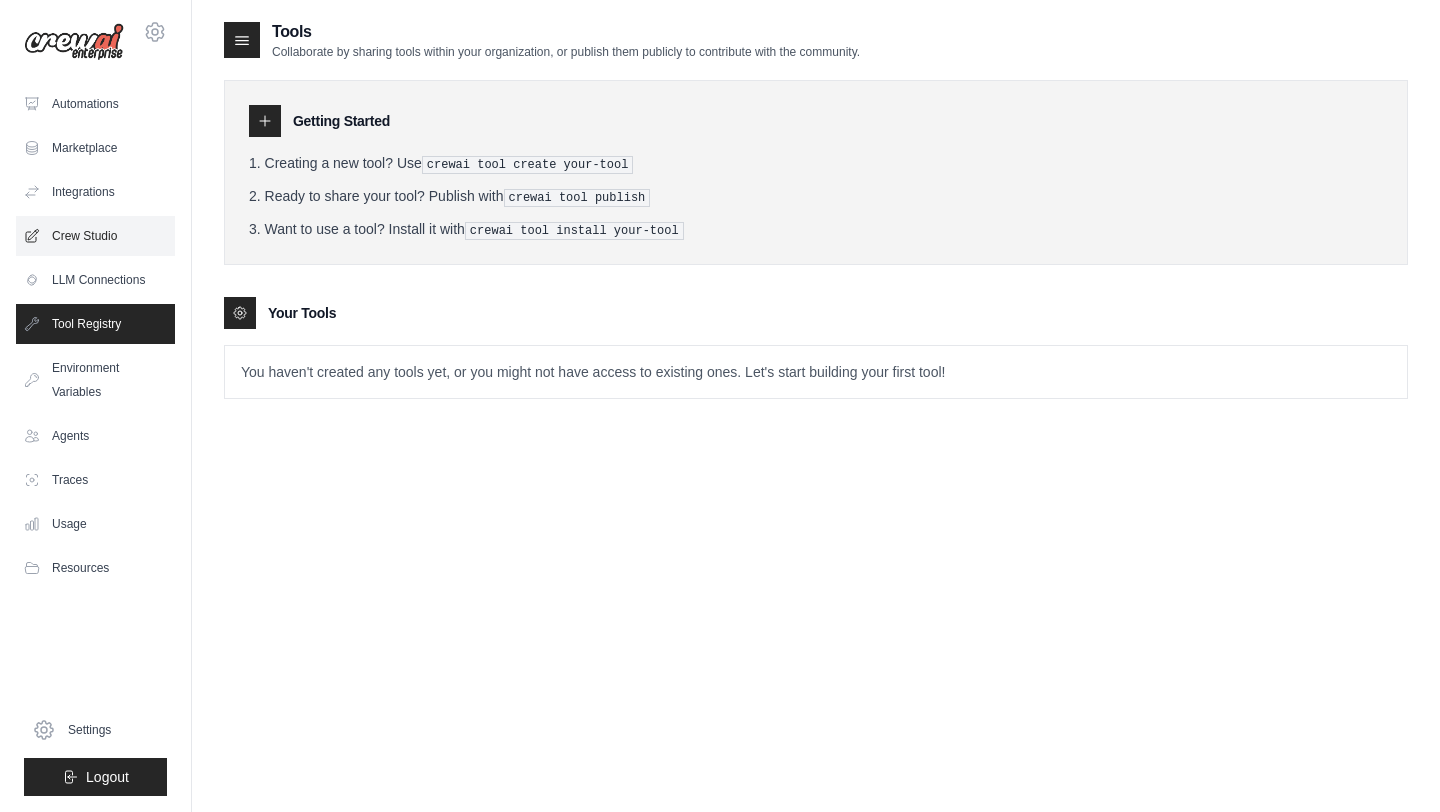 click on "Crew Studio" at bounding box center [95, 236] 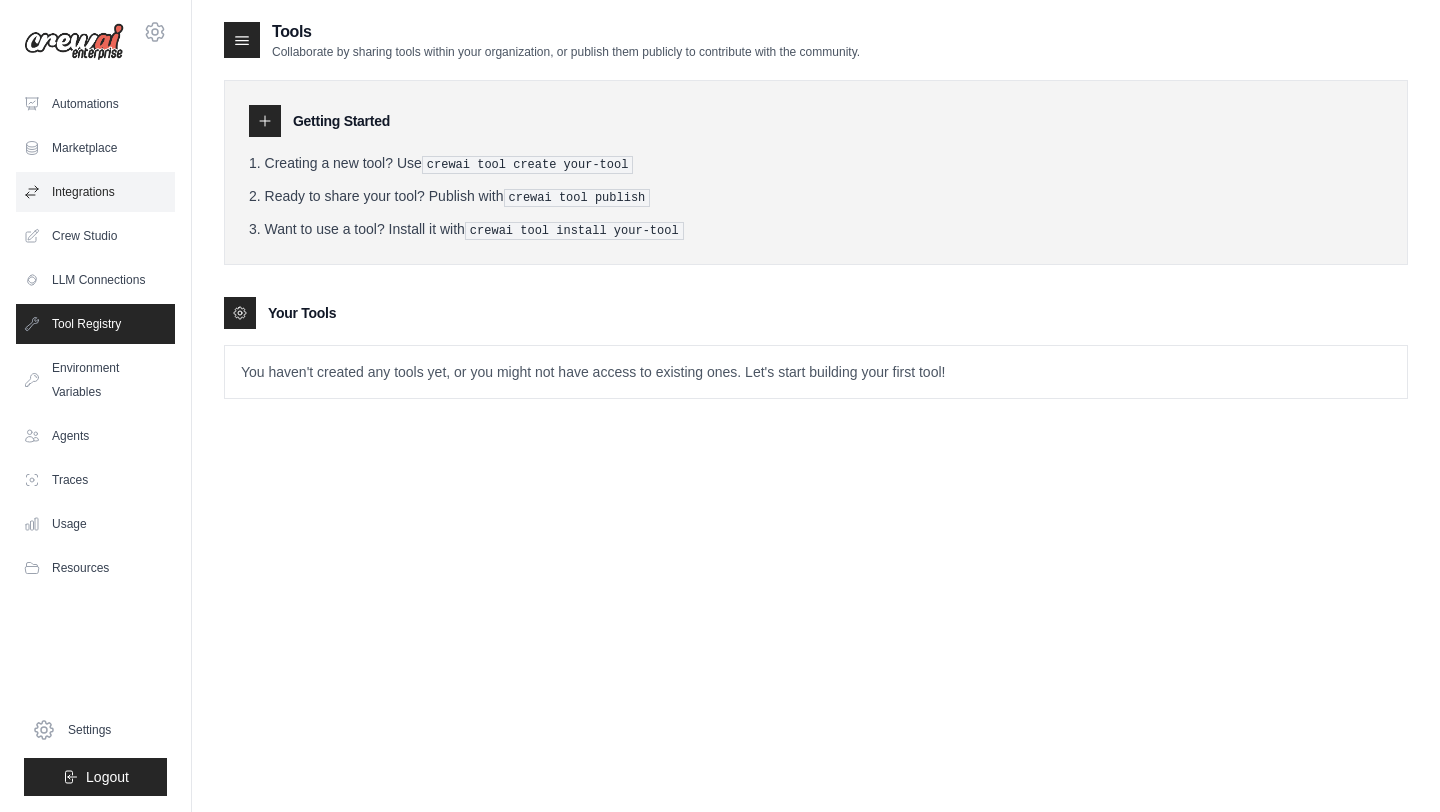 click on "Integrations" at bounding box center (95, 192) 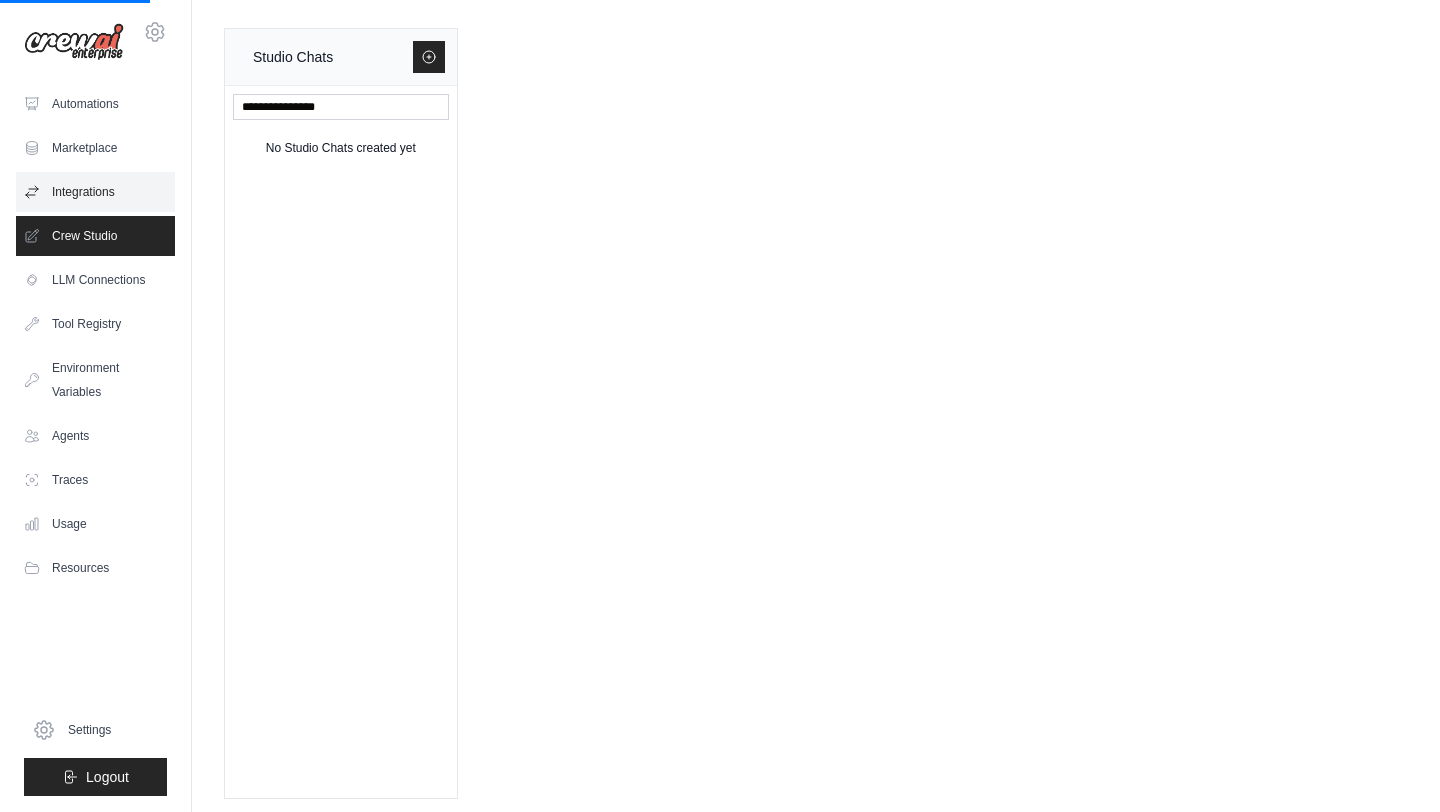 click on "Integrations" at bounding box center [95, 192] 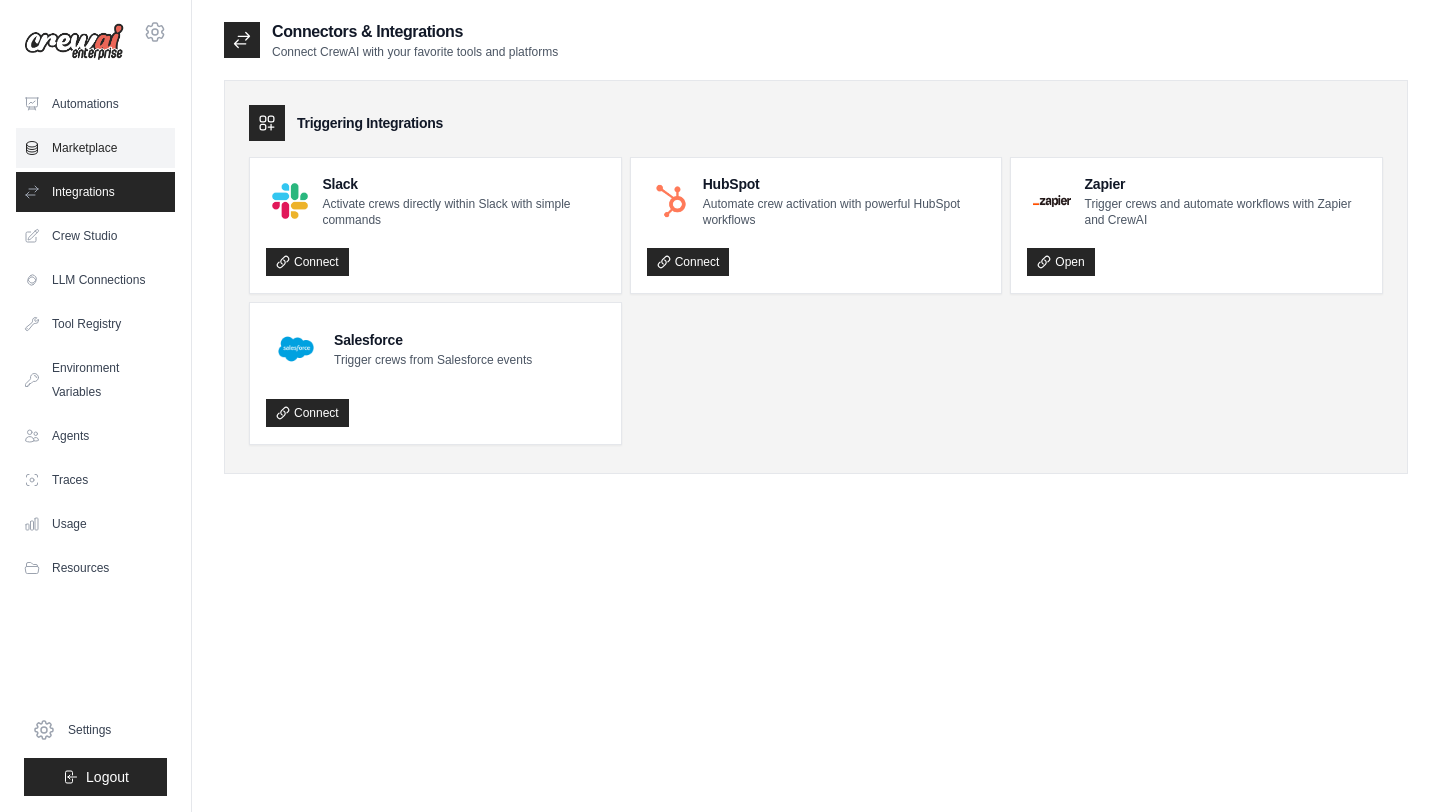 click on "Marketplace" at bounding box center [95, 148] 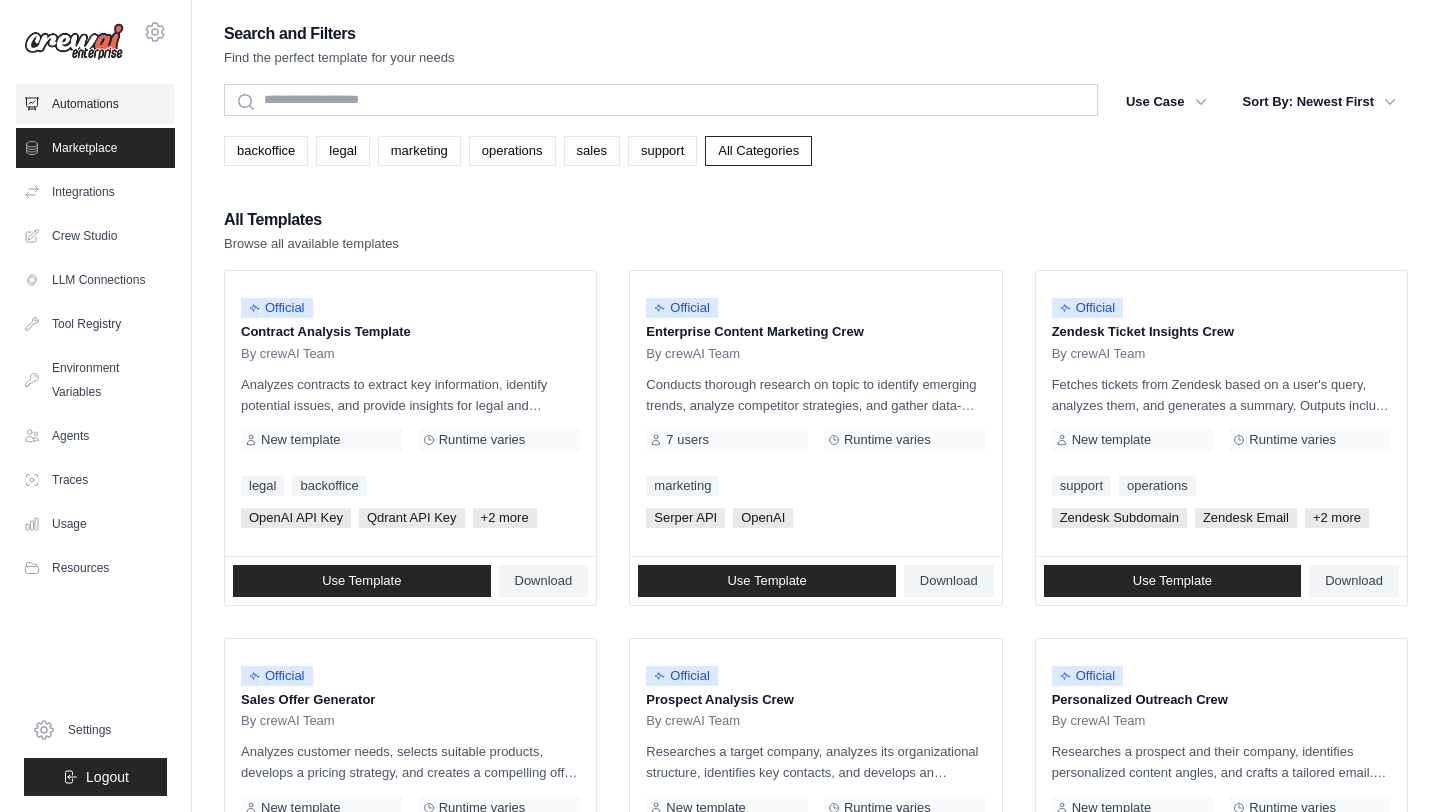 click on "Automations" at bounding box center [95, 104] 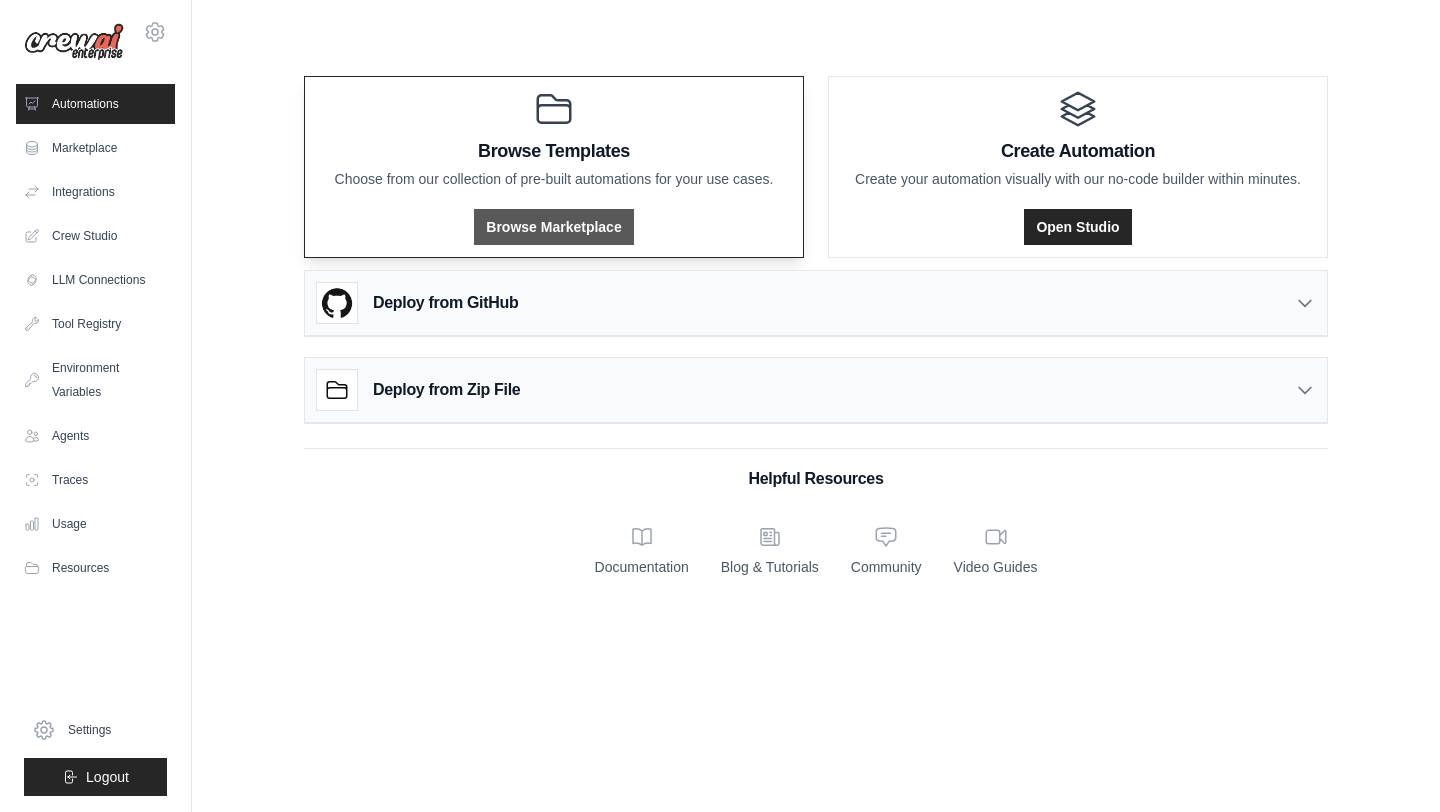 click on "Browse Marketplace" at bounding box center (553, 227) 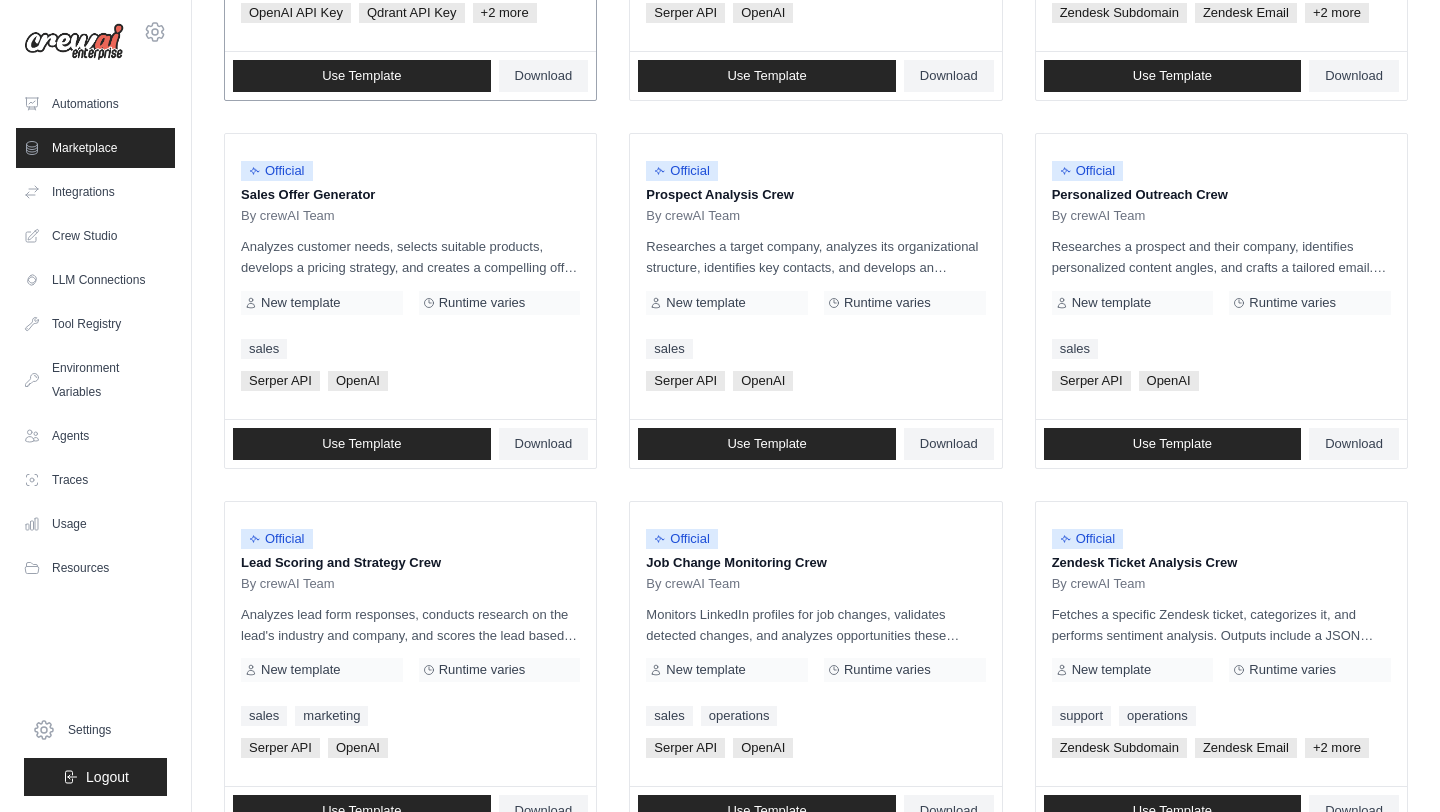 scroll, scrollTop: 1041, scrollLeft: 0, axis: vertical 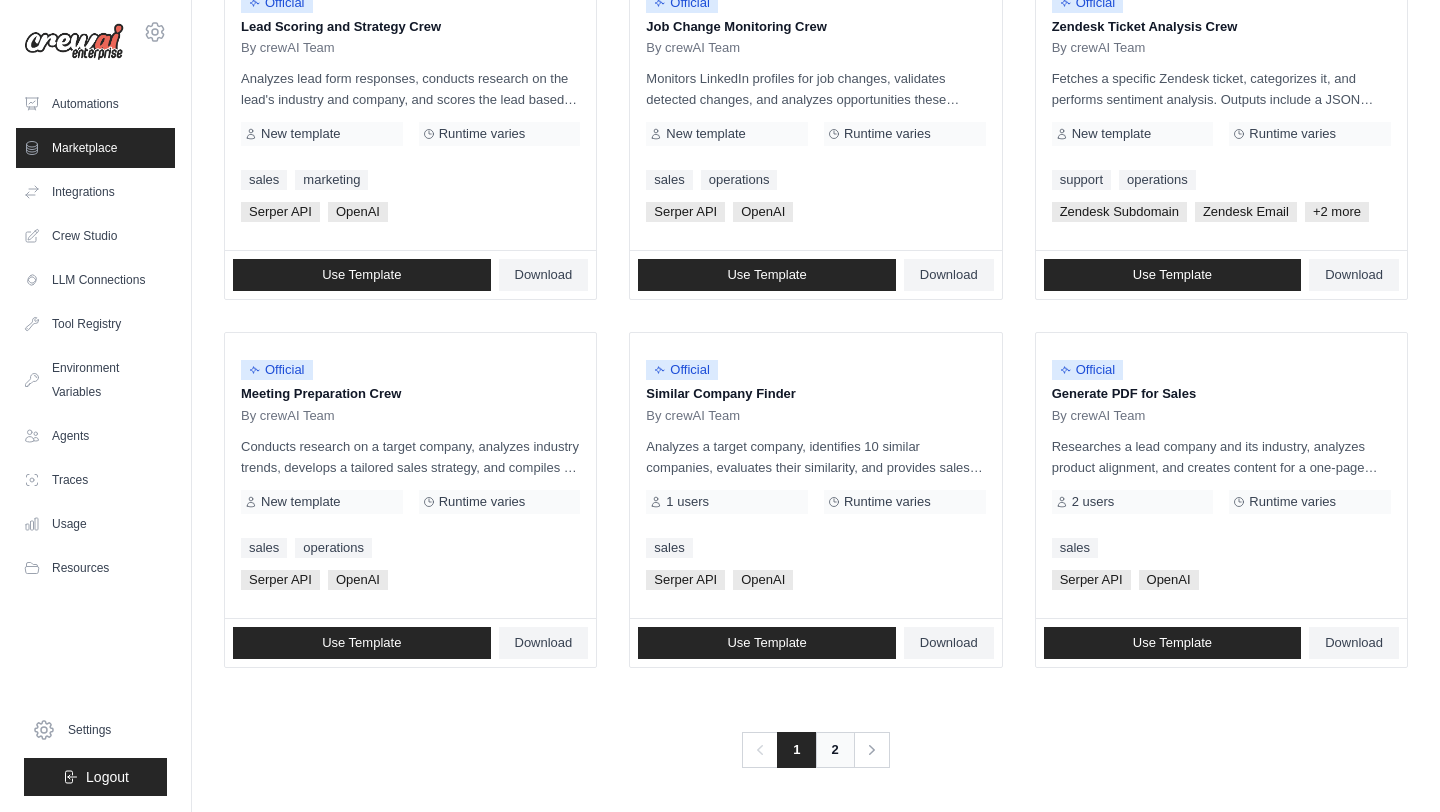 click on "2" at bounding box center (835, 750) 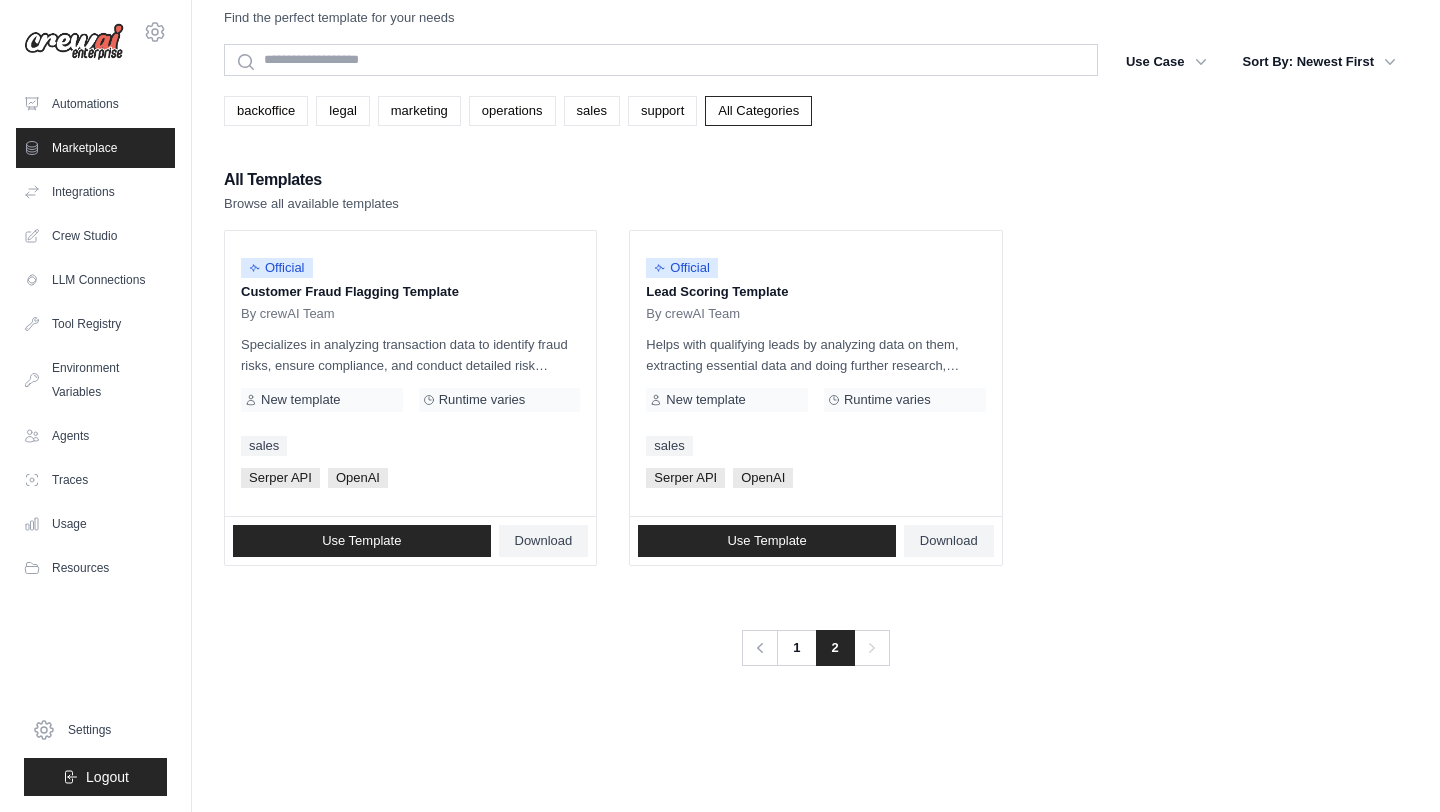scroll, scrollTop: 0, scrollLeft: 0, axis: both 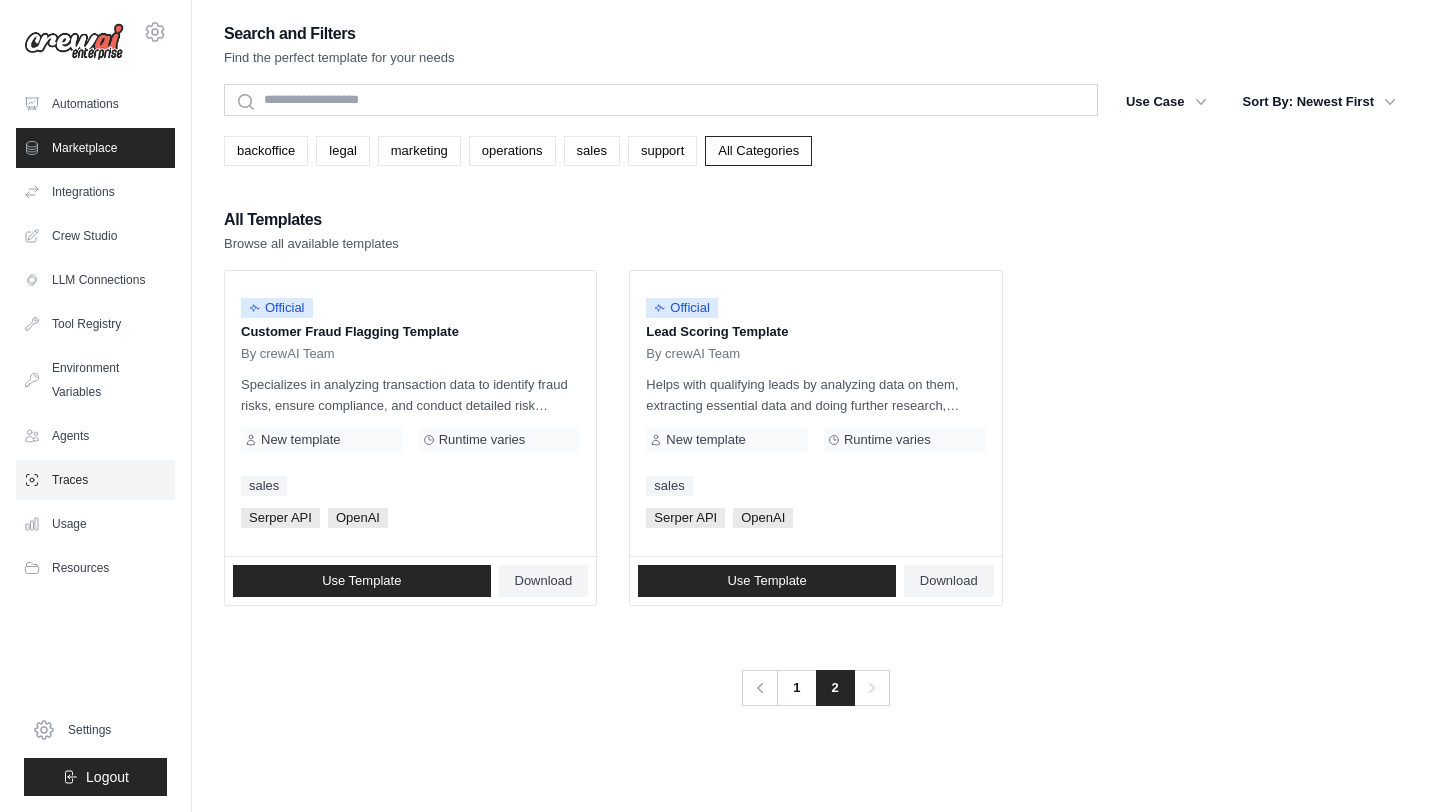 click on "Traces" at bounding box center [95, 480] 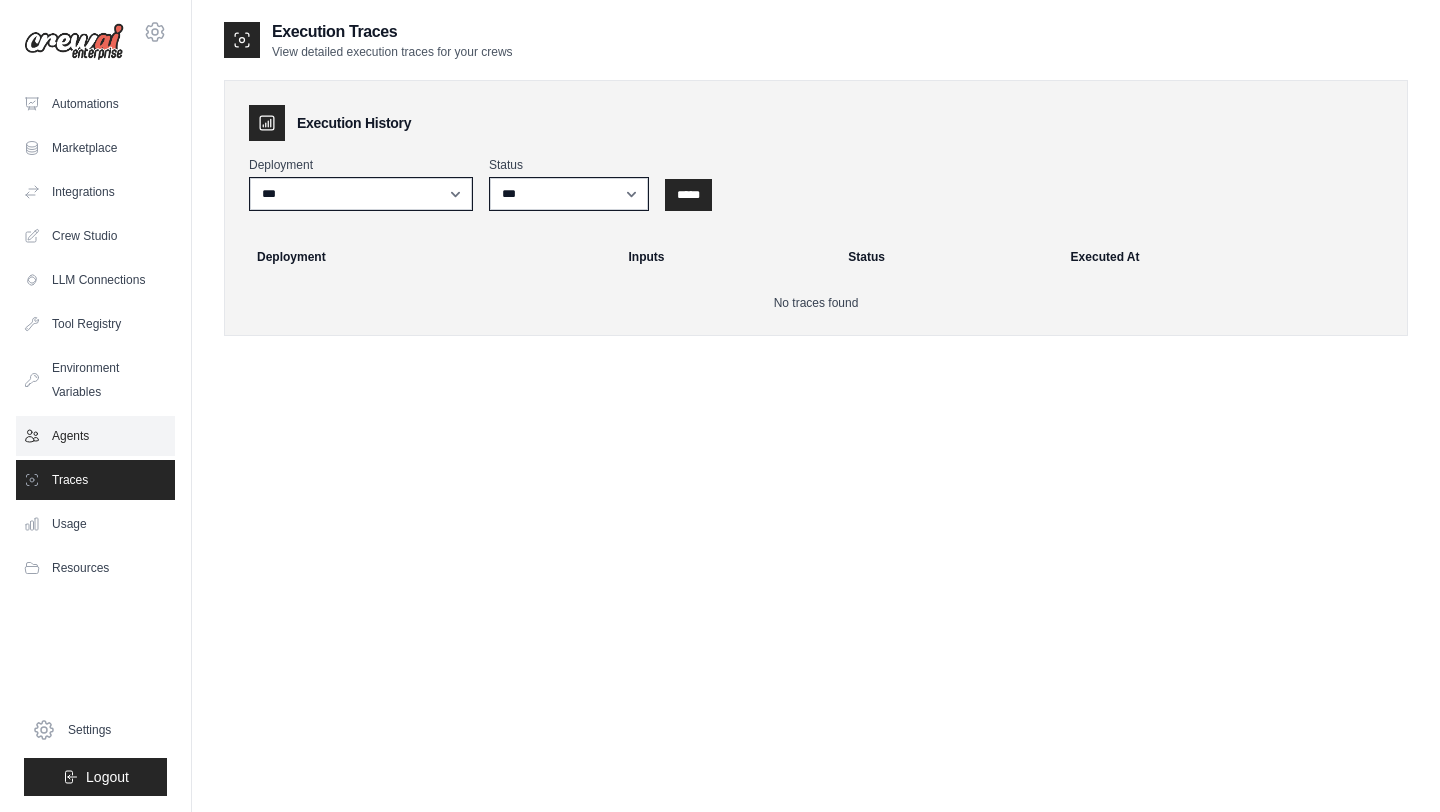 click on "Agents" at bounding box center (95, 436) 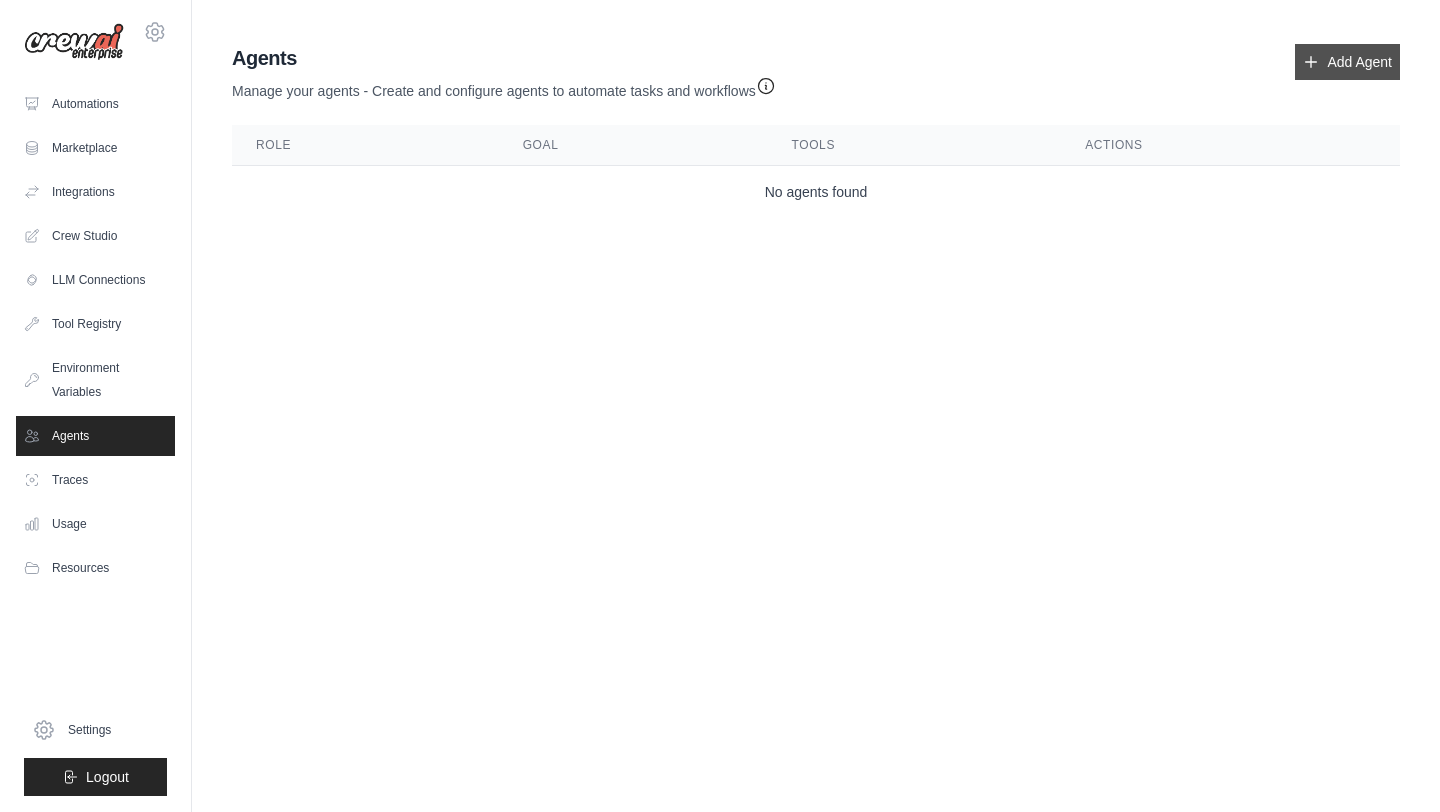 click on "Add Agent" at bounding box center [1347, 62] 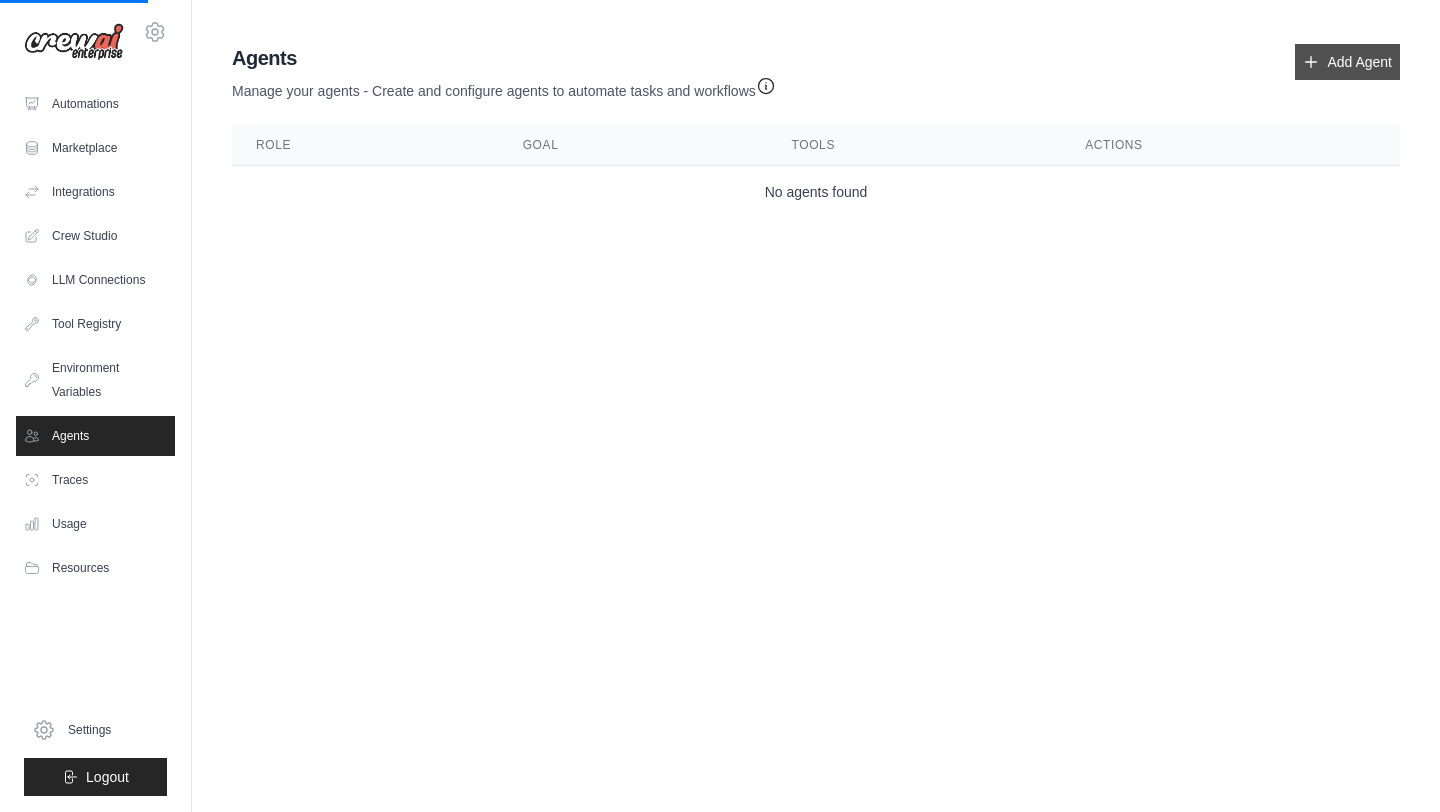 click on "Add Agent" at bounding box center [1347, 62] 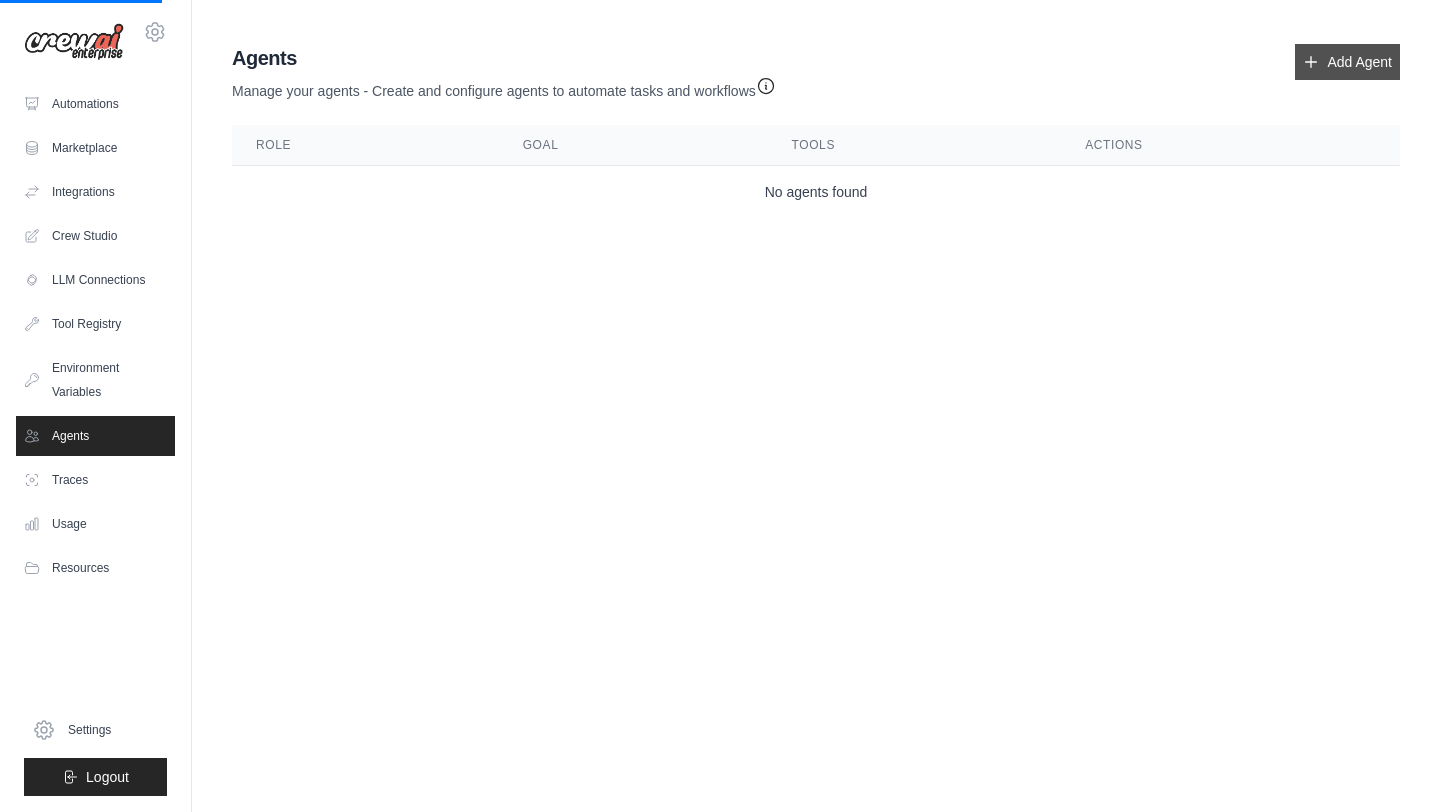 click on "Add Agent" at bounding box center [1347, 62] 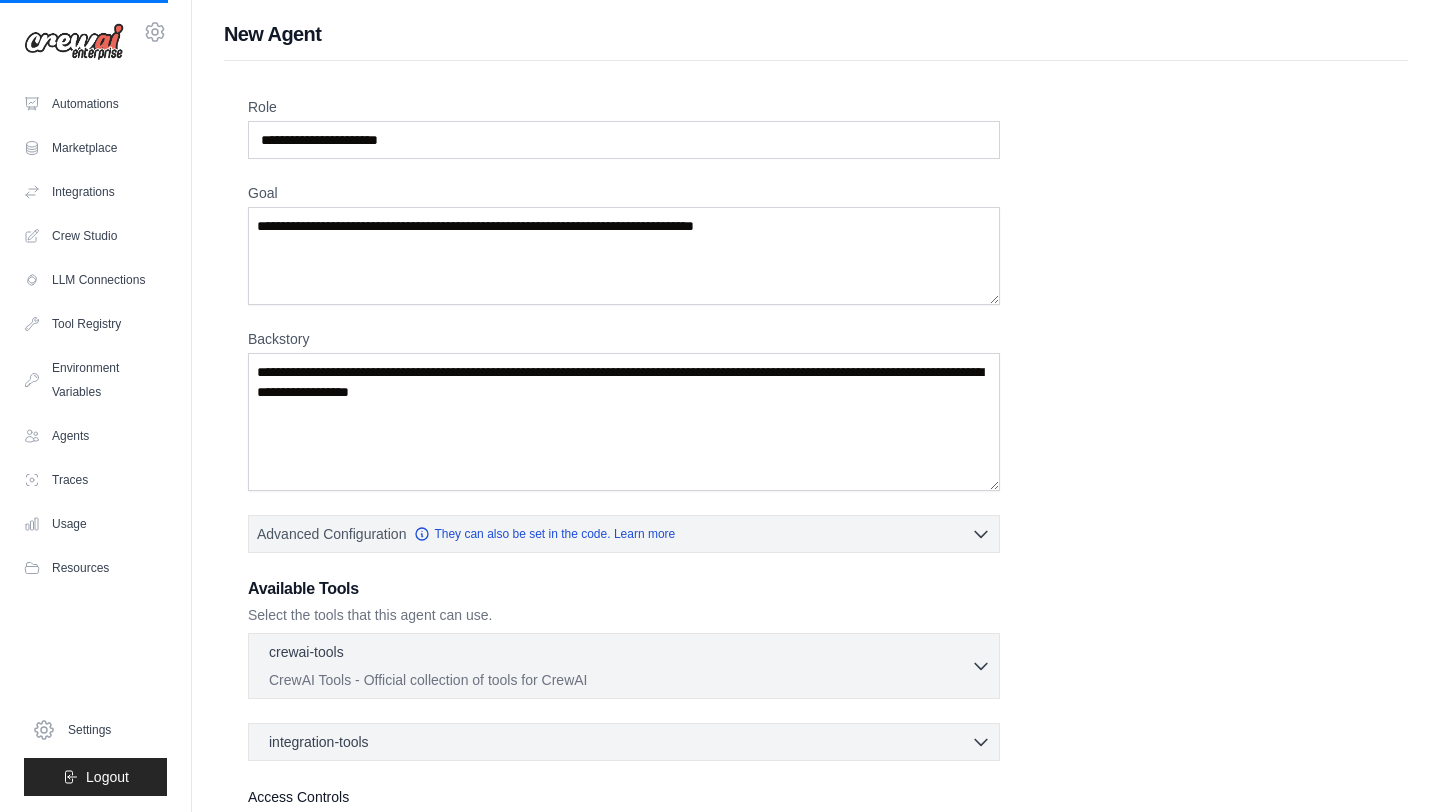 click on "Role
Goal
Backstory
Advanced Configuration
They can also be set in the code. Learn more
Enable reasoning" at bounding box center [816, 512] 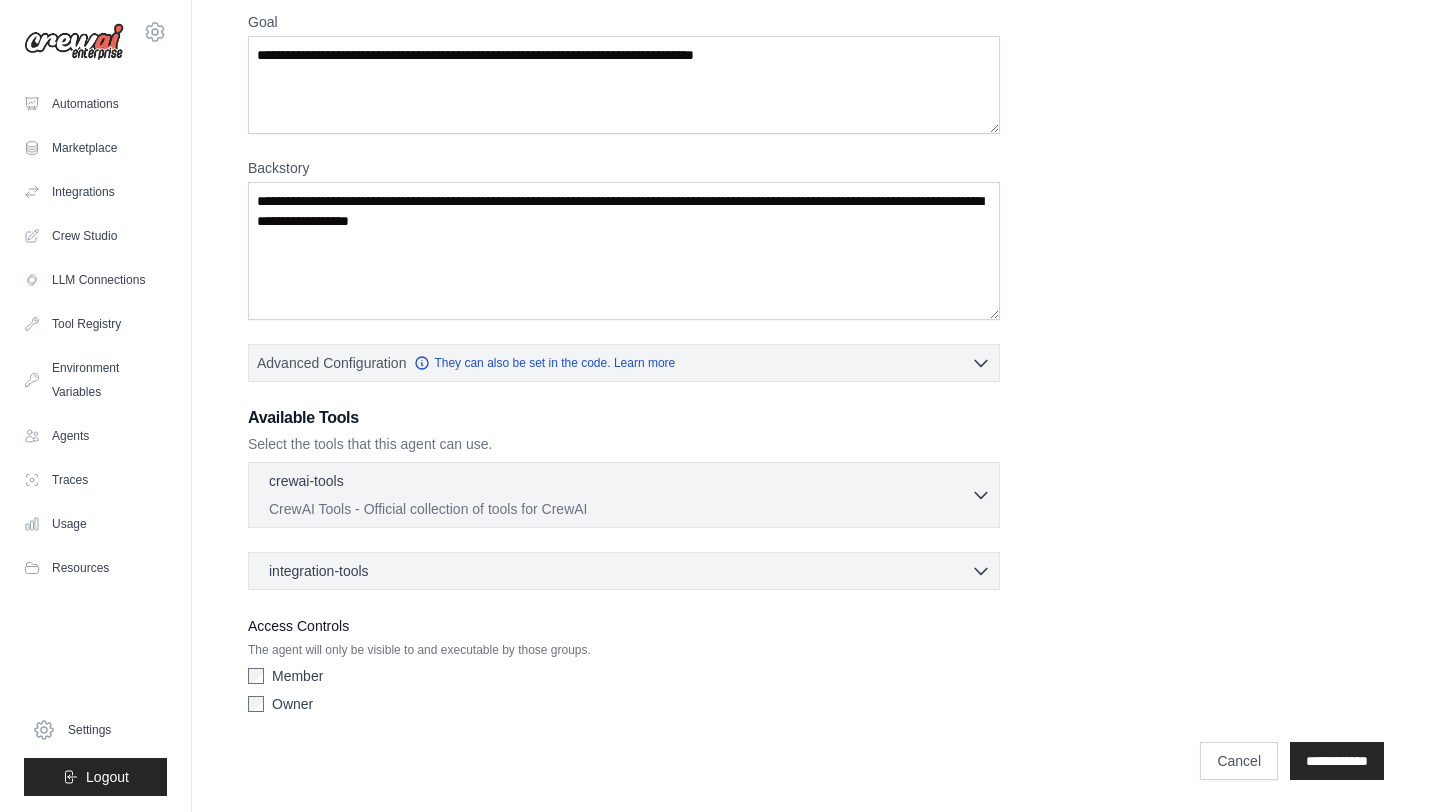 scroll, scrollTop: 0, scrollLeft: 0, axis: both 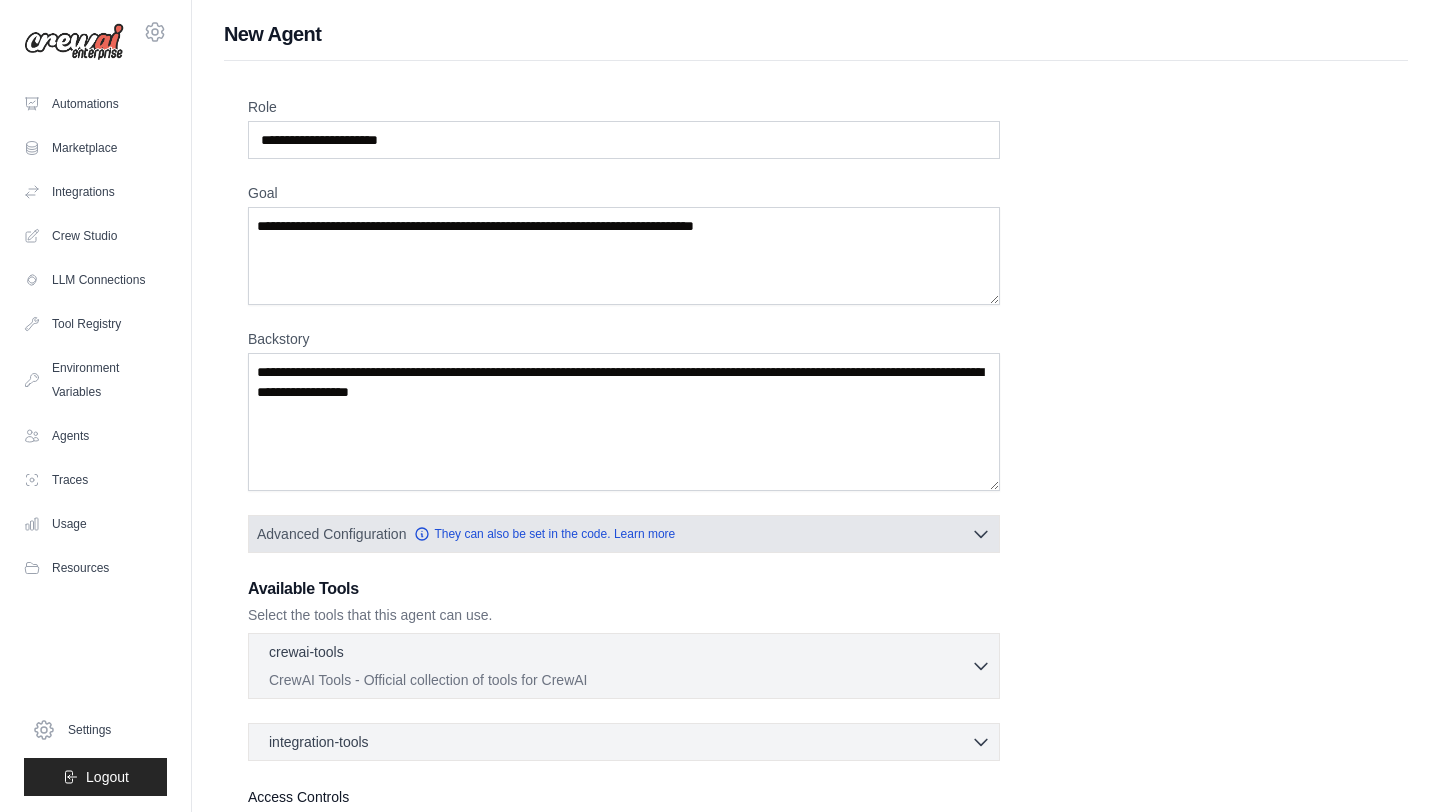 click on "Advanced Configuration
They can also be set in the code. Learn more" at bounding box center (624, 534) 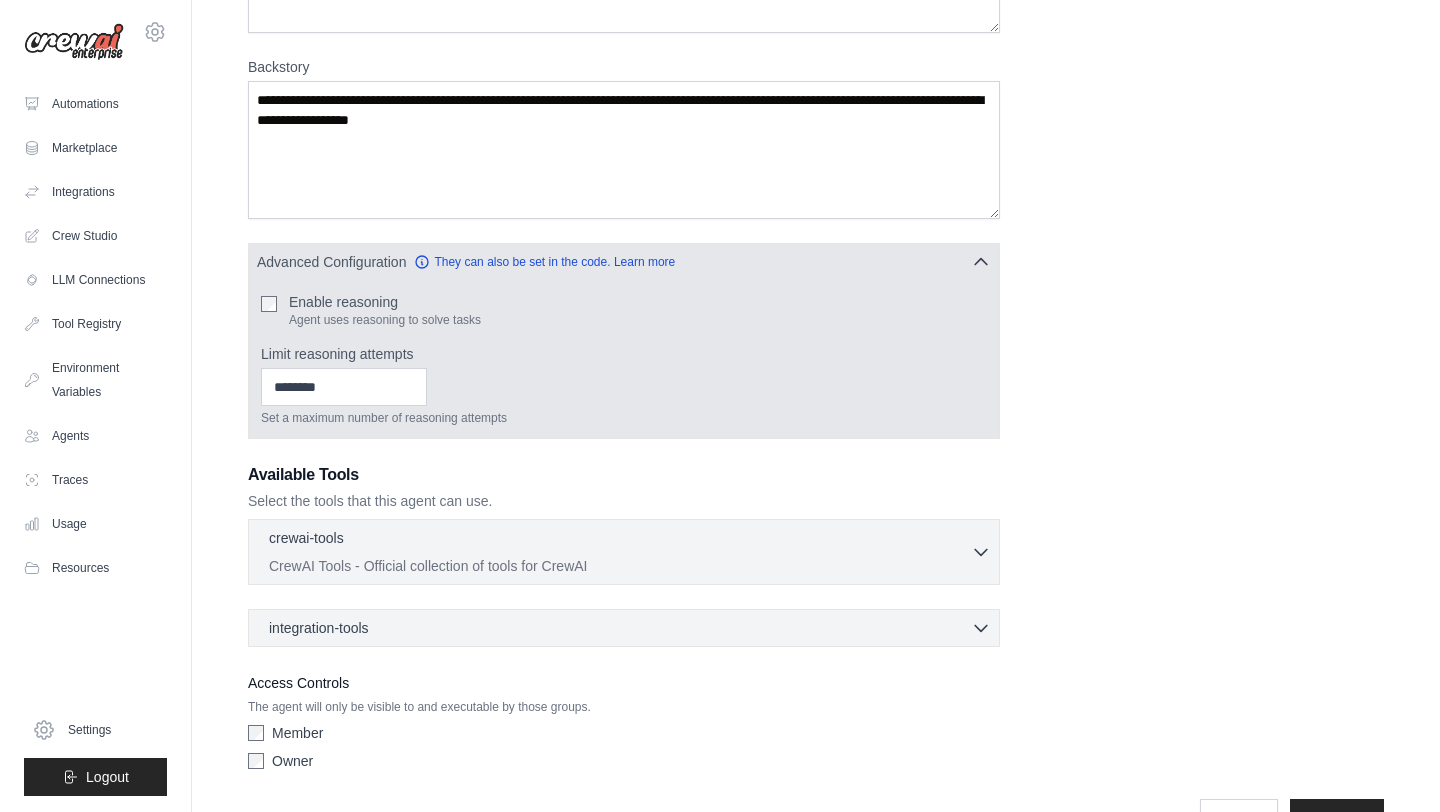 scroll, scrollTop: 329, scrollLeft: 0, axis: vertical 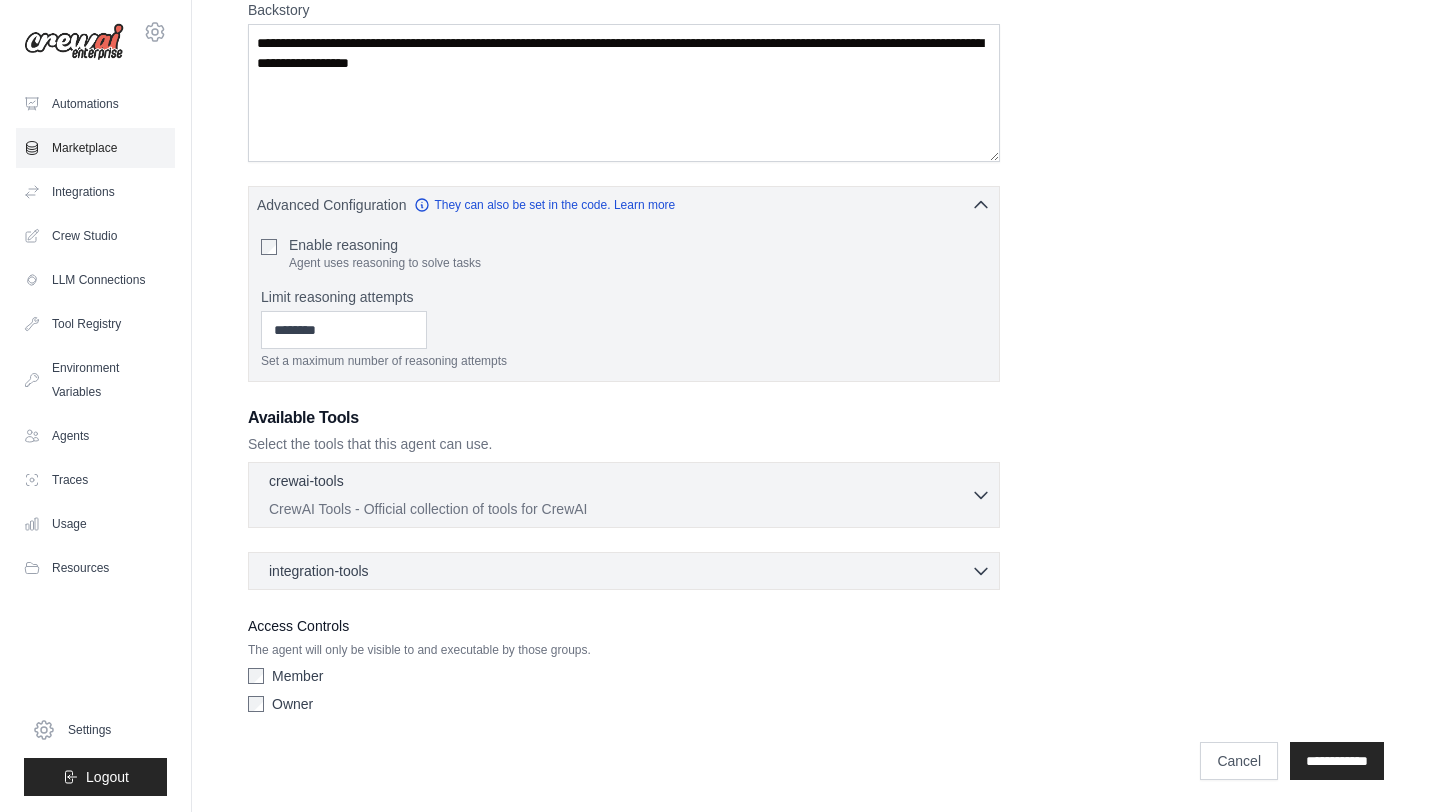 click on "Marketplace" at bounding box center [95, 148] 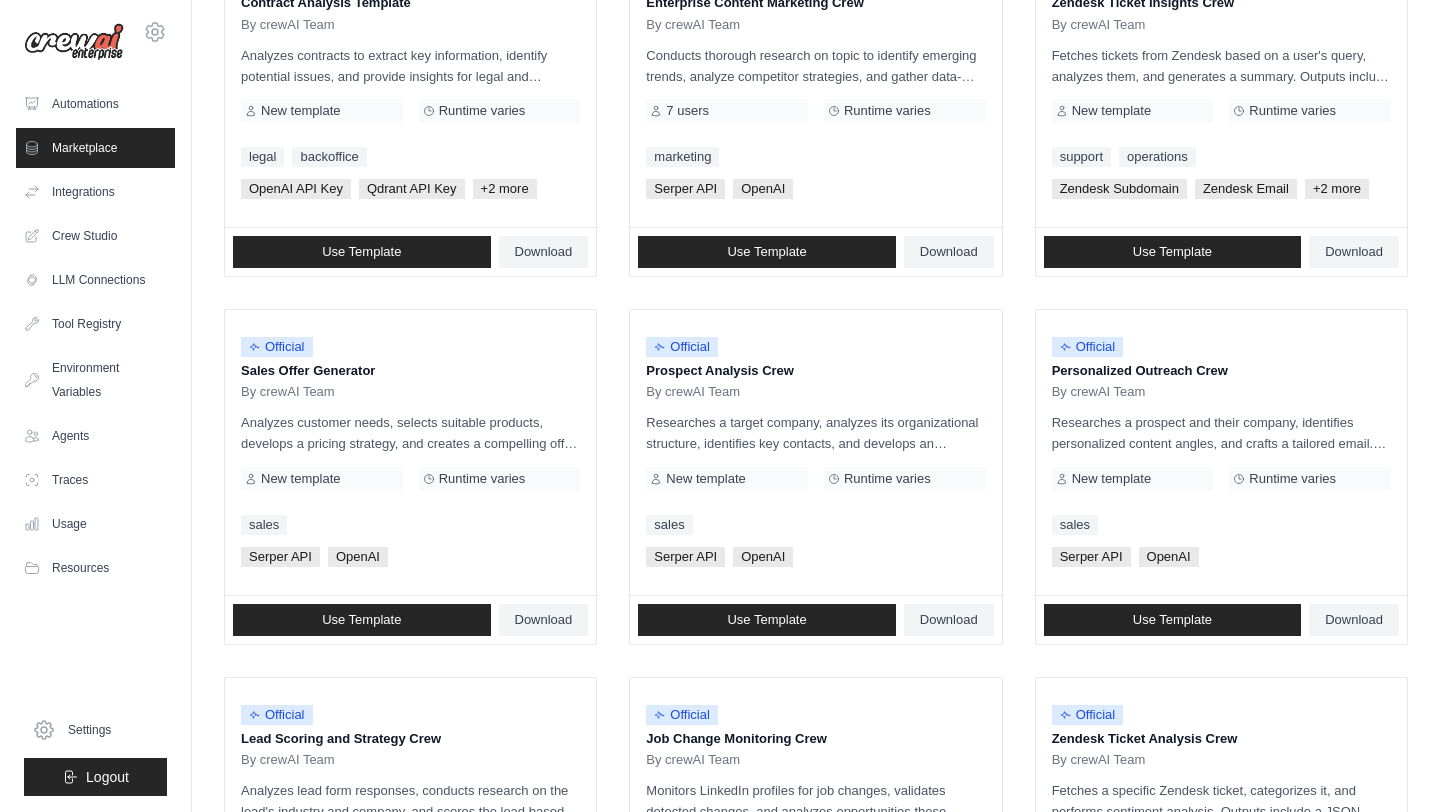 scroll, scrollTop: 0, scrollLeft: 0, axis: both 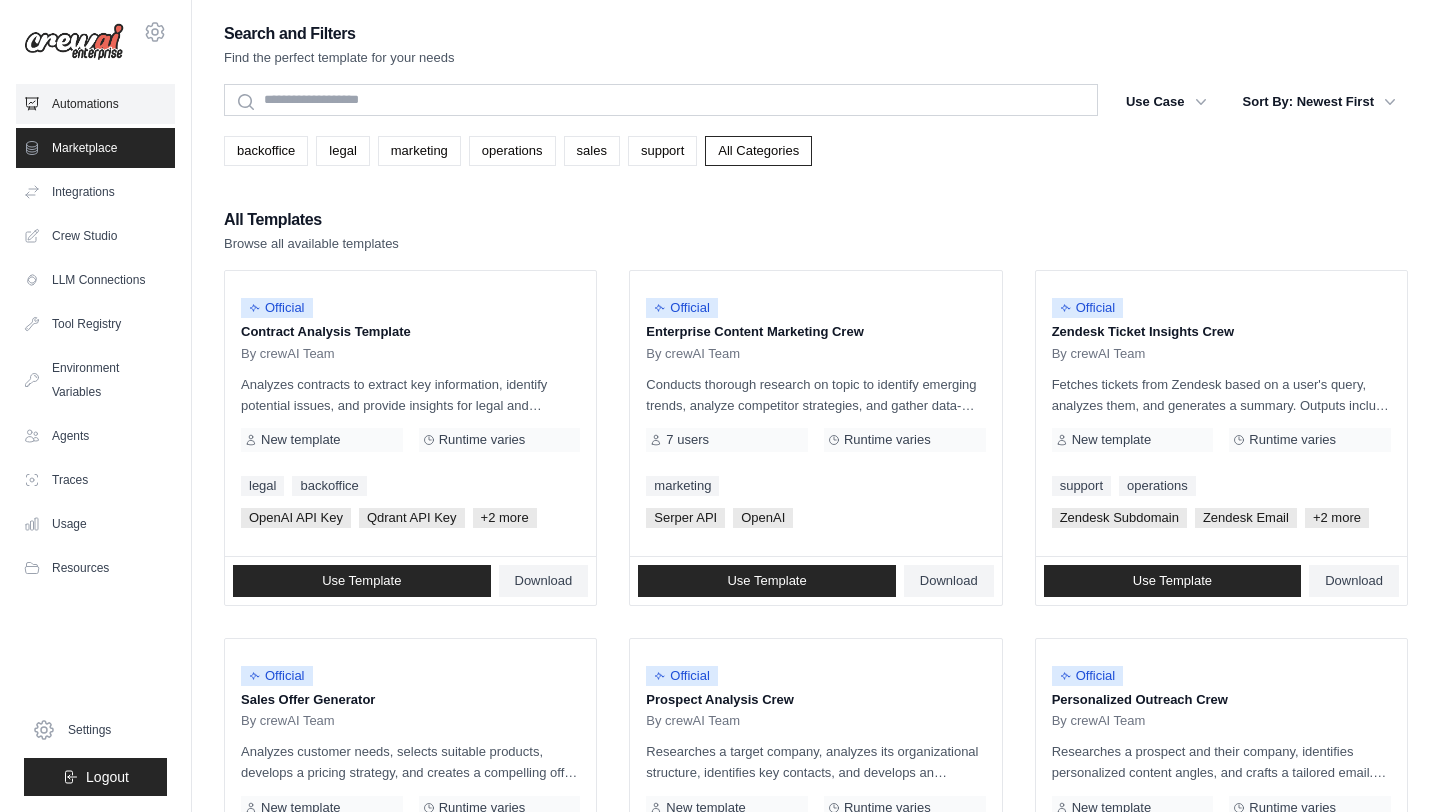 click on "Automations" at bounding box center [95, 104] 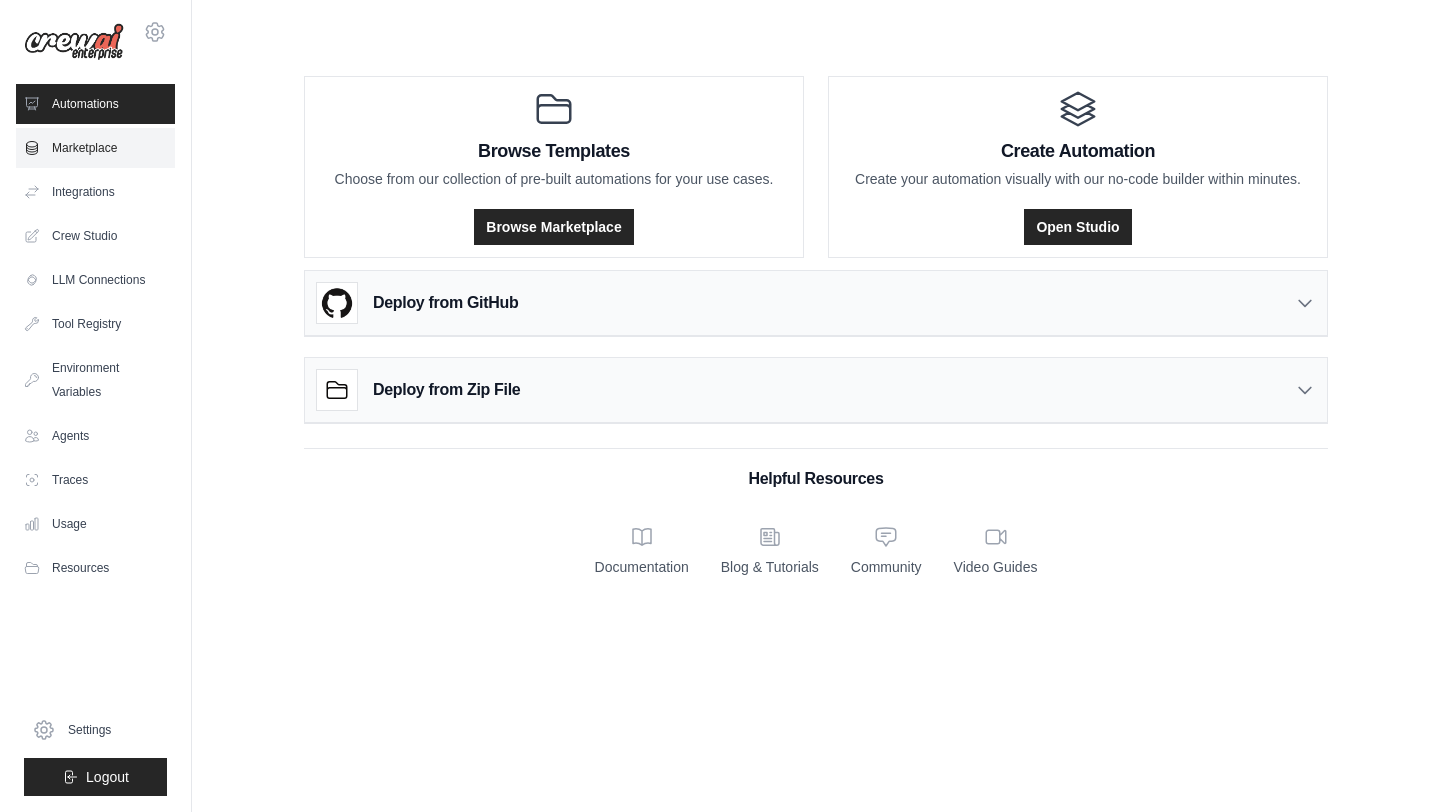click on "Marketplace" at bounding box center [95, 148] 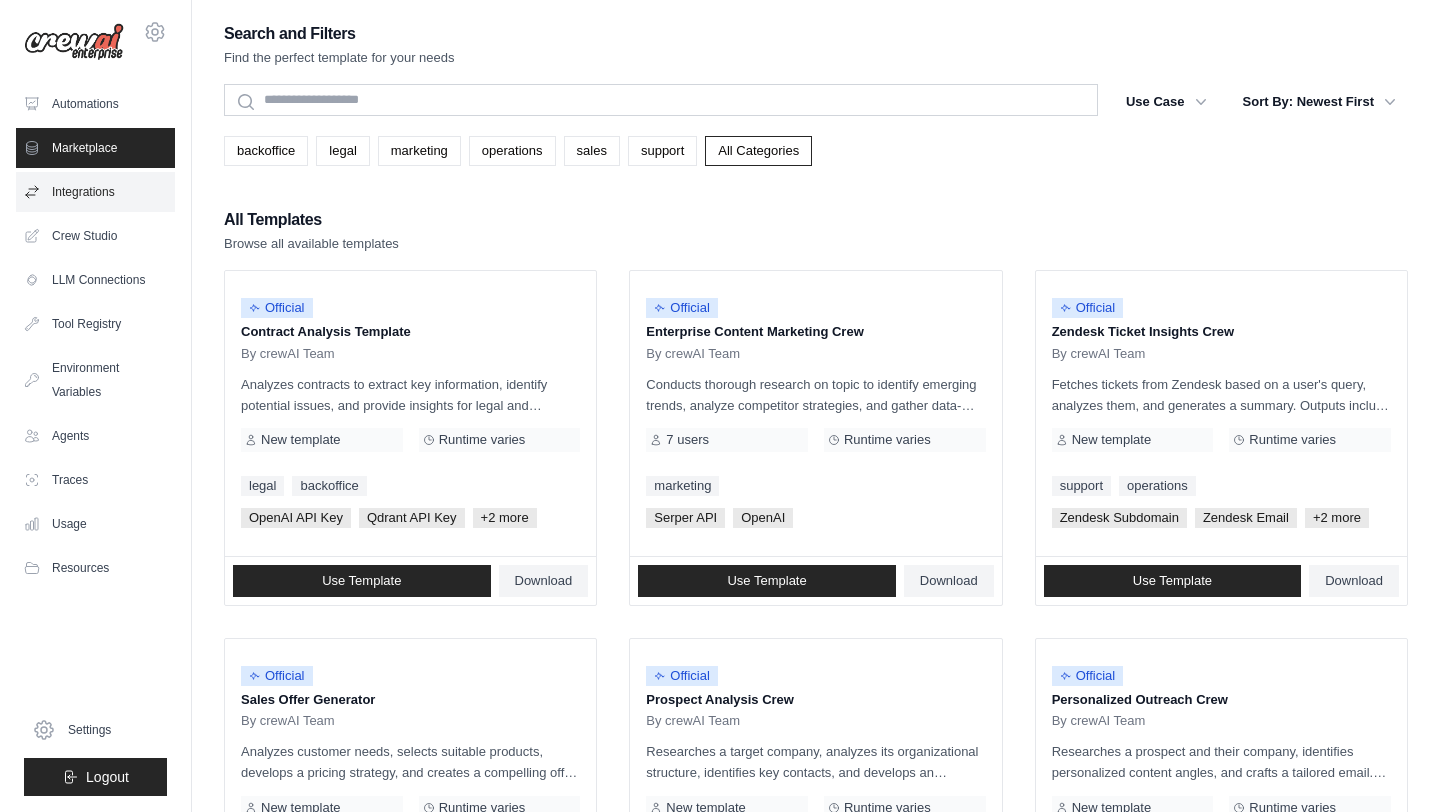 click on "Integrations" at bounding box center (95, 192) 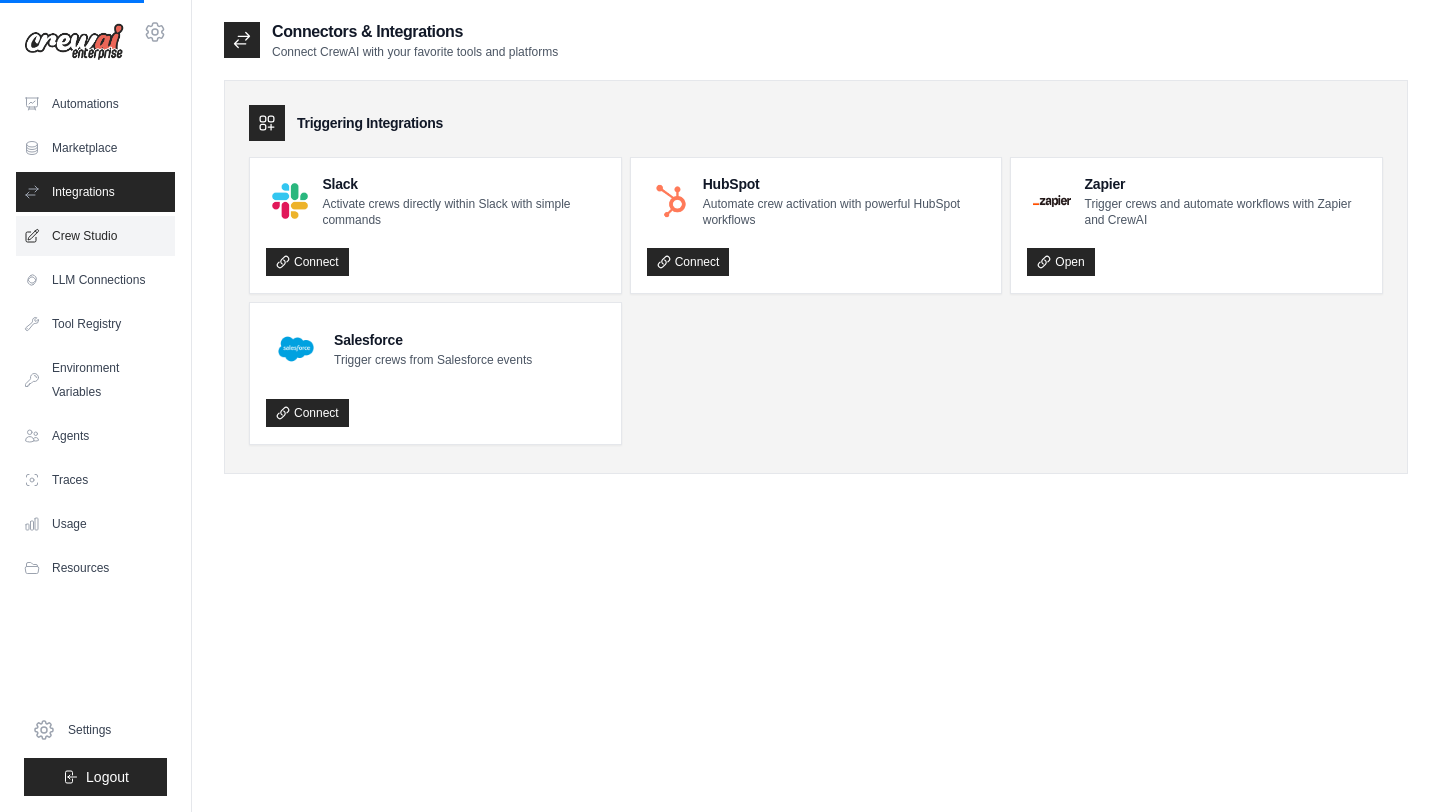 click on "Crew Studio" at bounding box center (95, 236) 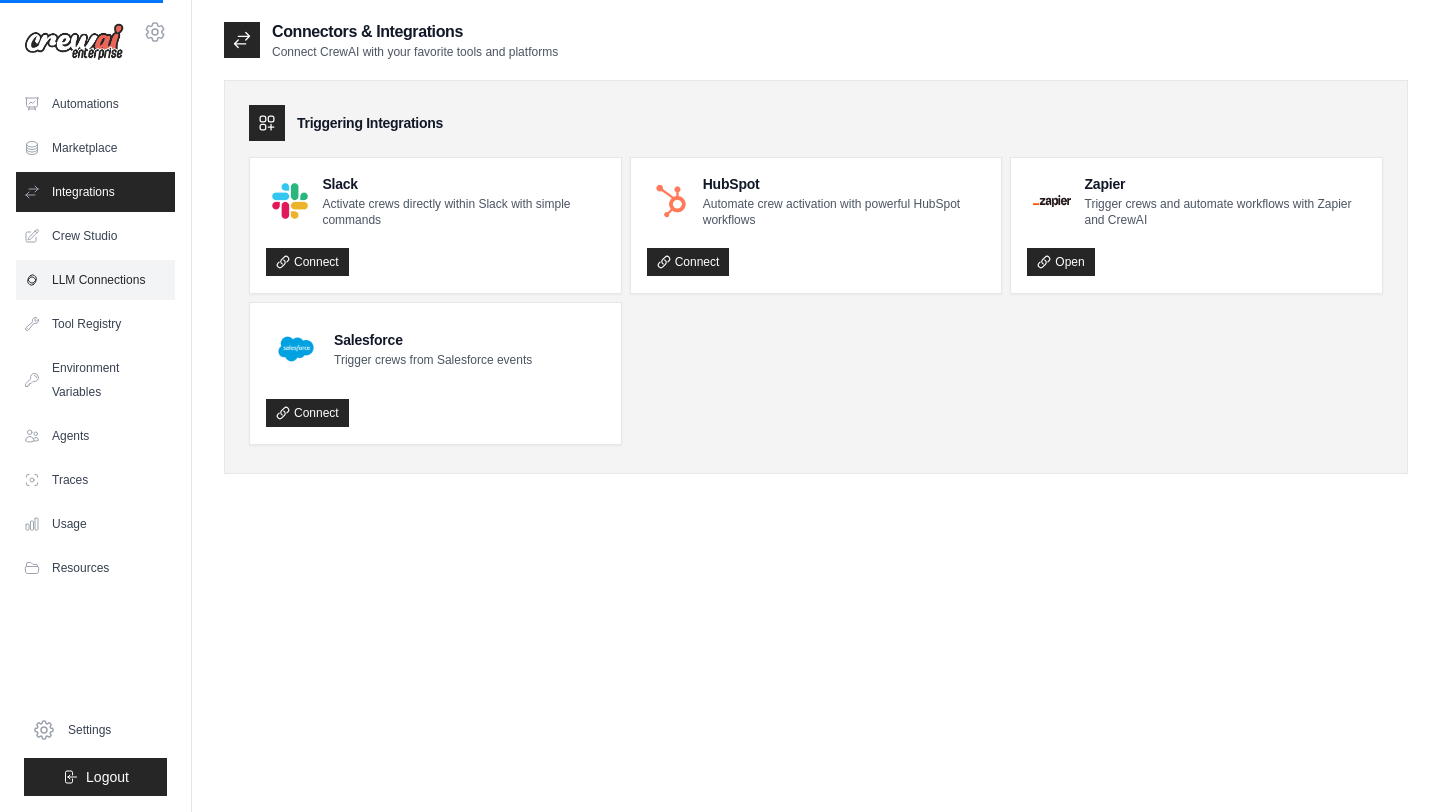 click on "LLM Connections" at bounding box center [95, 280] 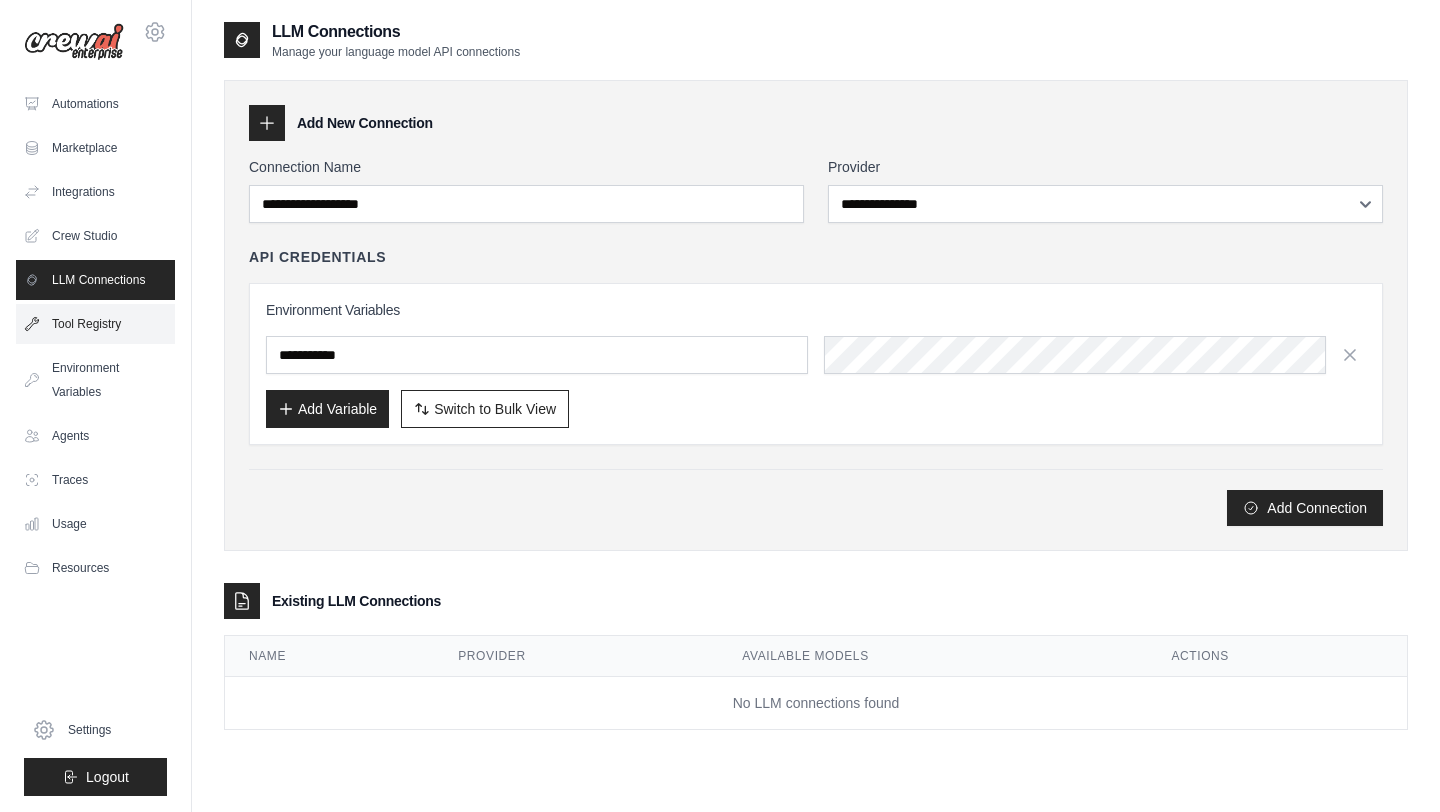 click on "Tool Registry" at bounding box center [95, 324] 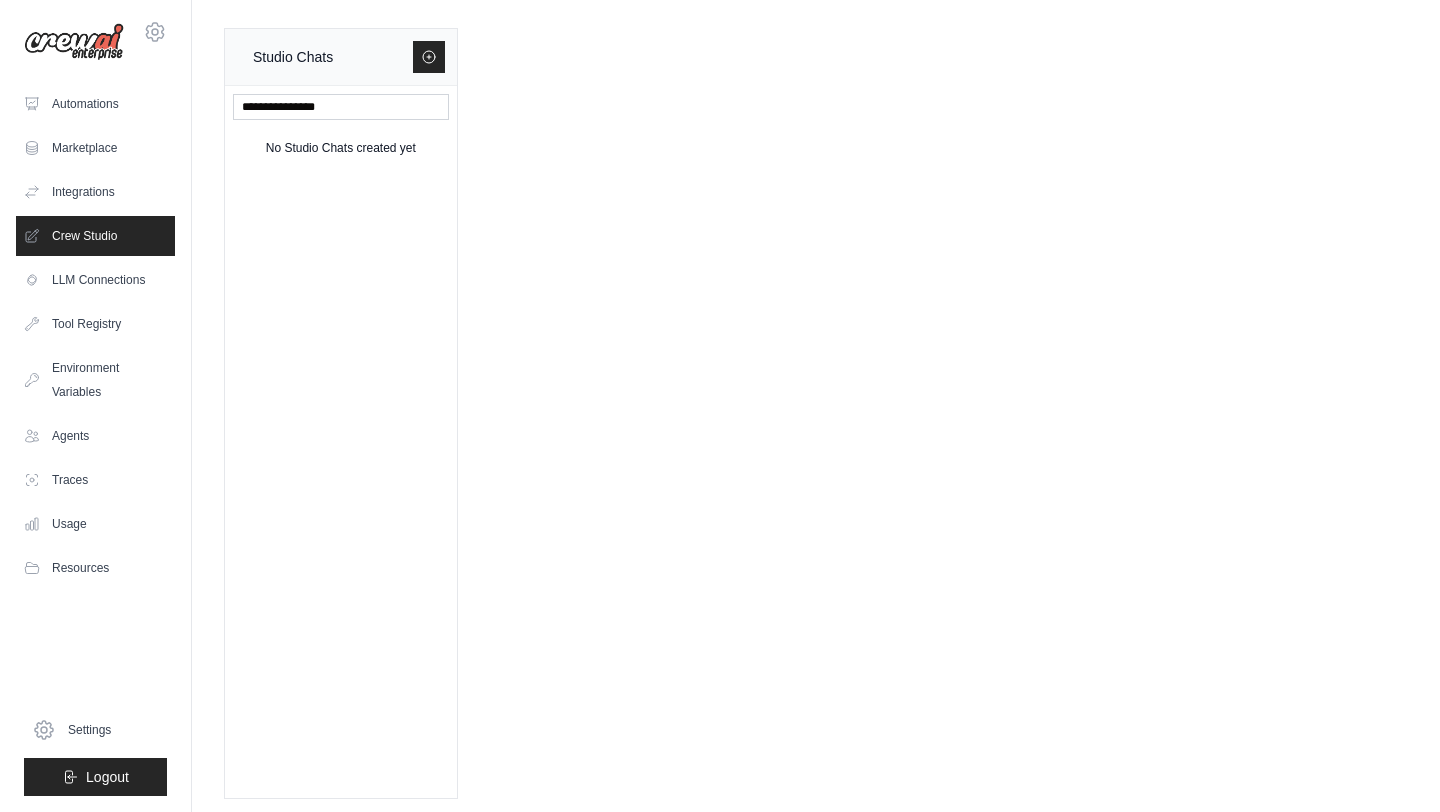 click on "Environment Variables" at bounding box center [95, 380] 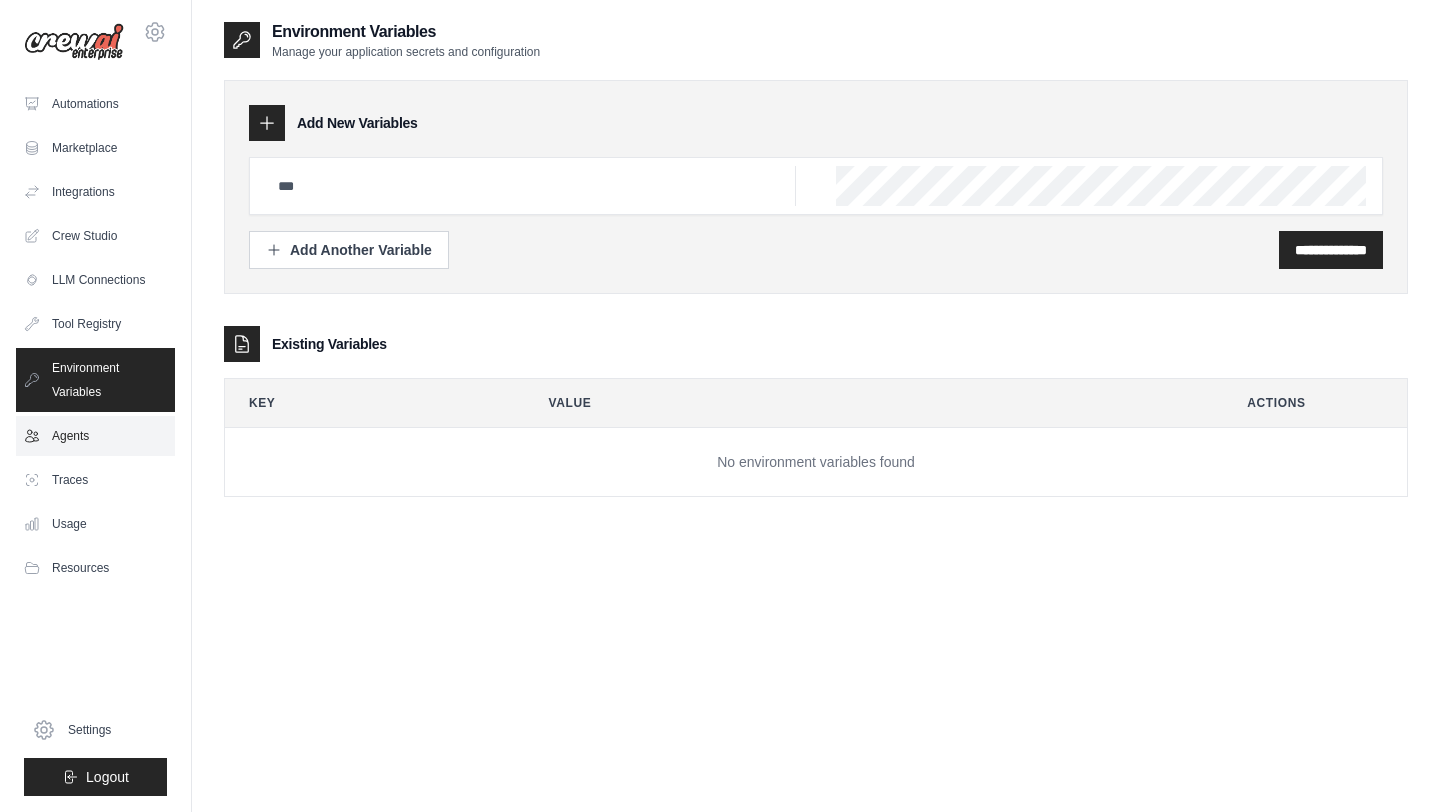 click on "Agents" at bounding box center (95, 436) 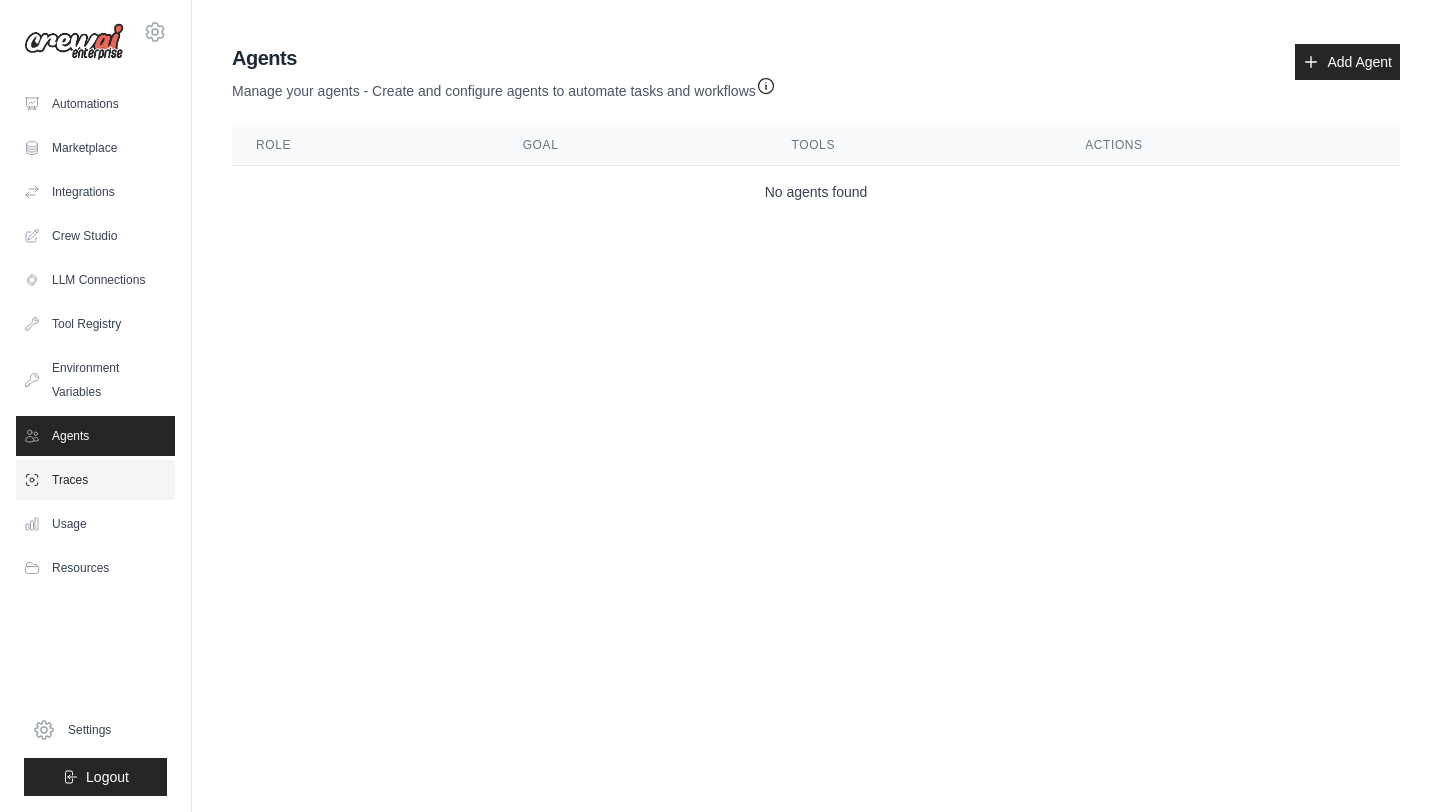 click on "Traces" at bounding box center (95, 480) 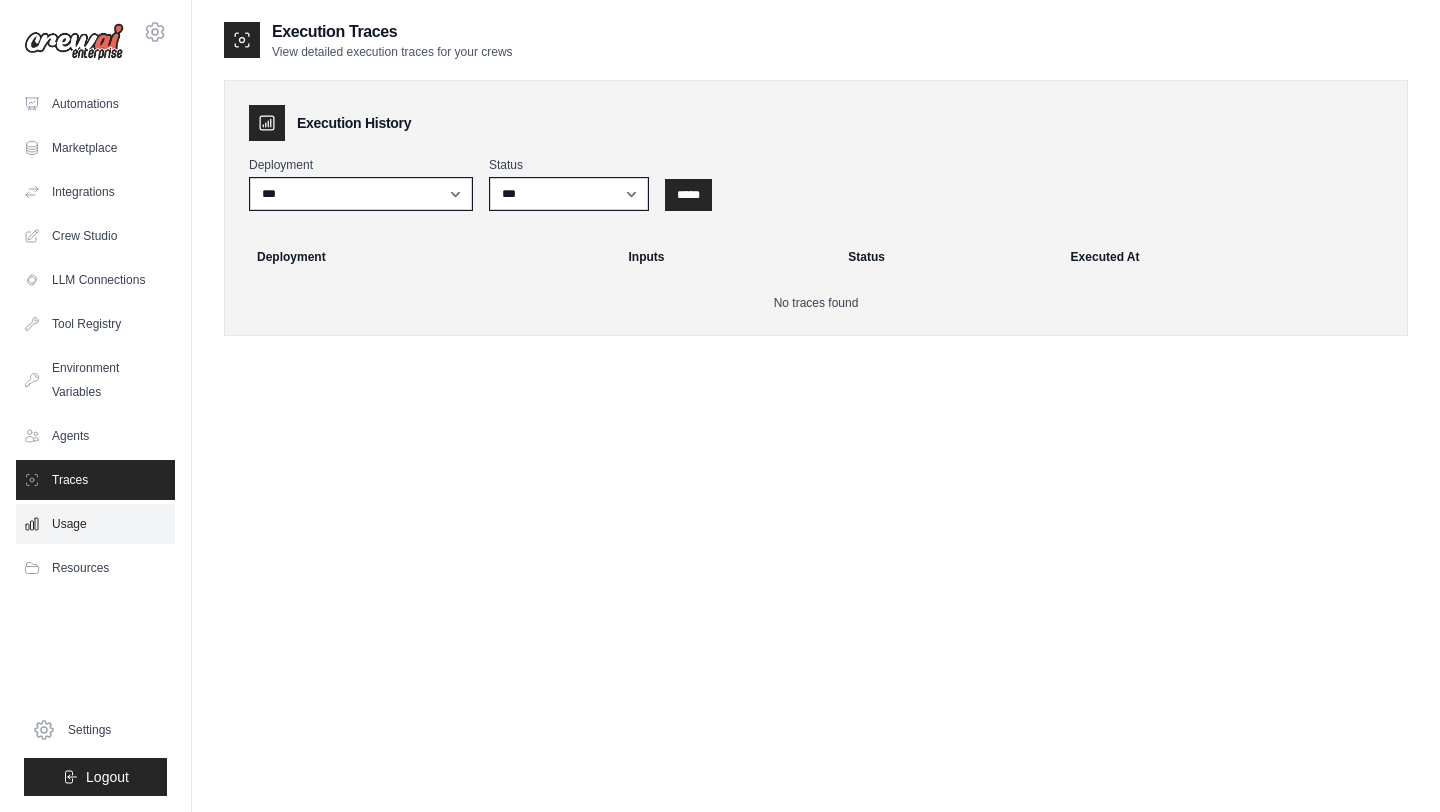 click on "Usage" at bounding box center [95, 524] 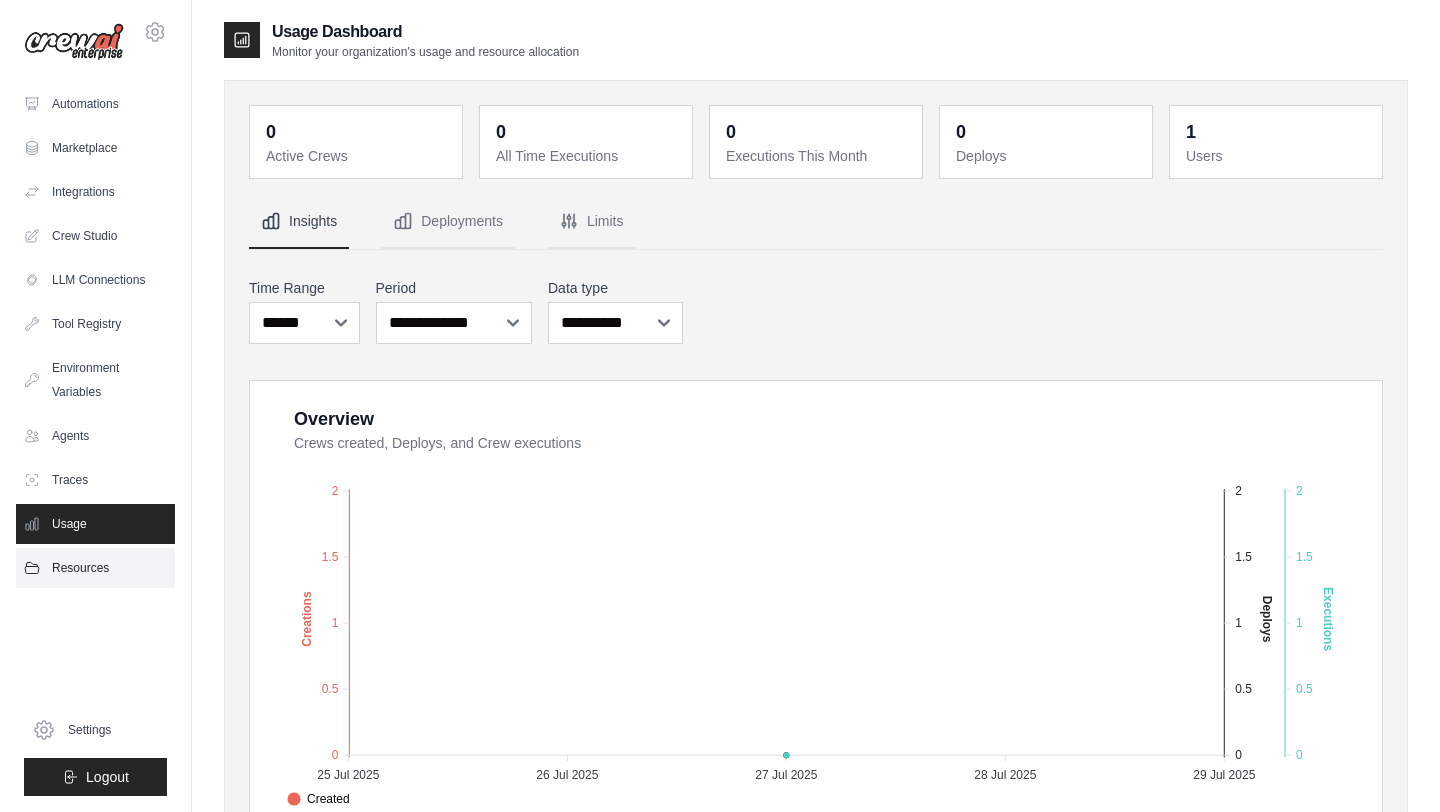 click on "Resources" at bounding box center [95, 568] 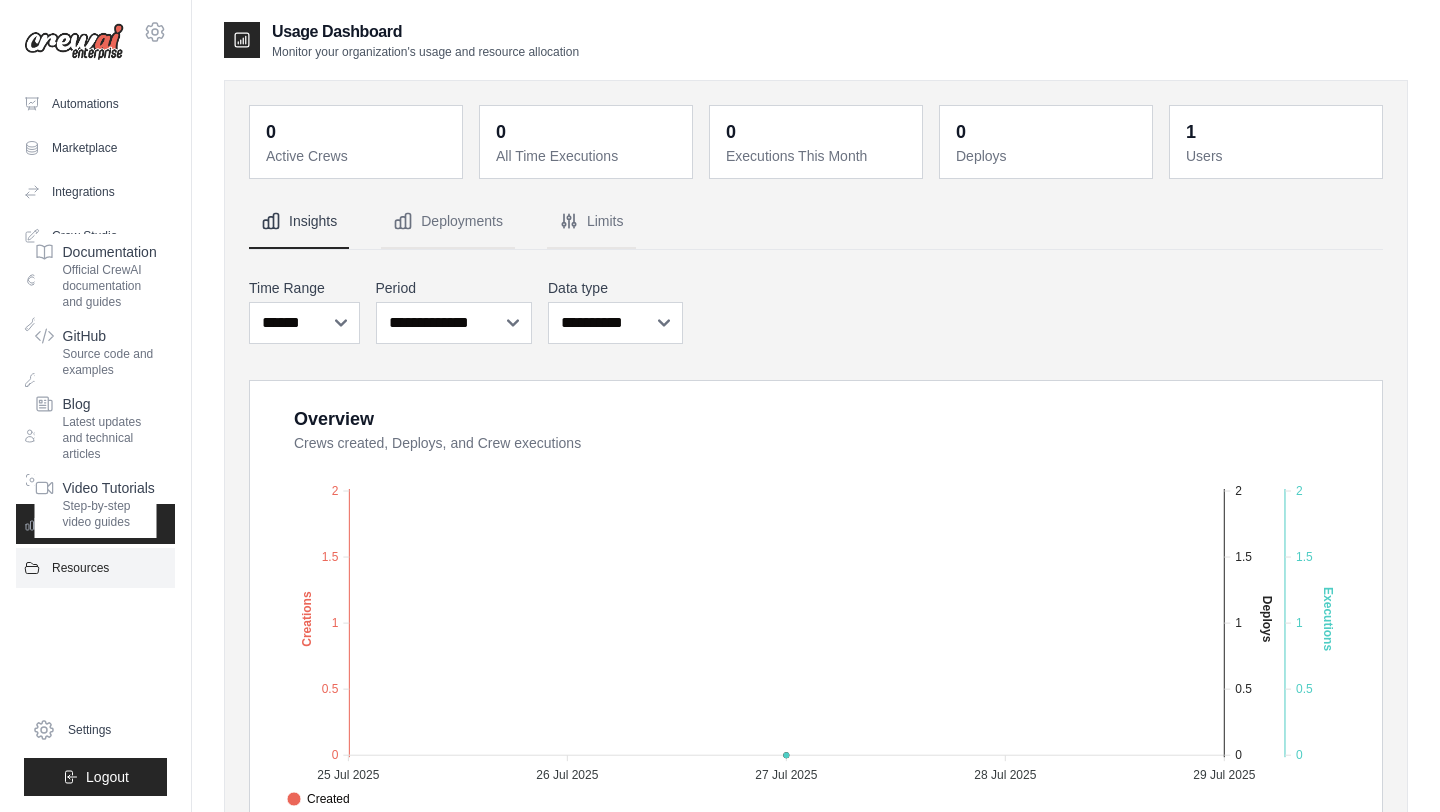 click on "Resources" at bounding box center [95, 568] 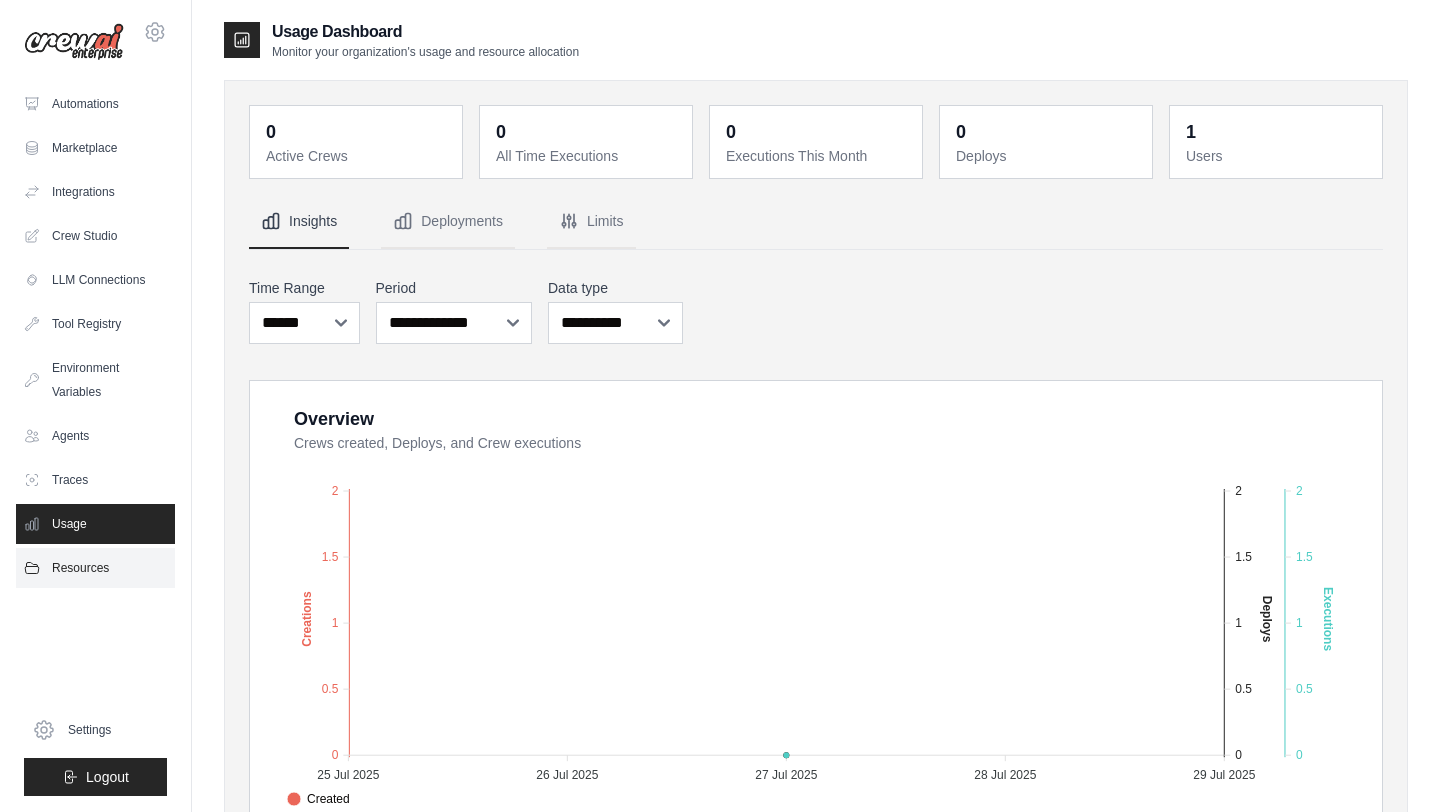 click on "Resources" at bounding box center [95, 568] 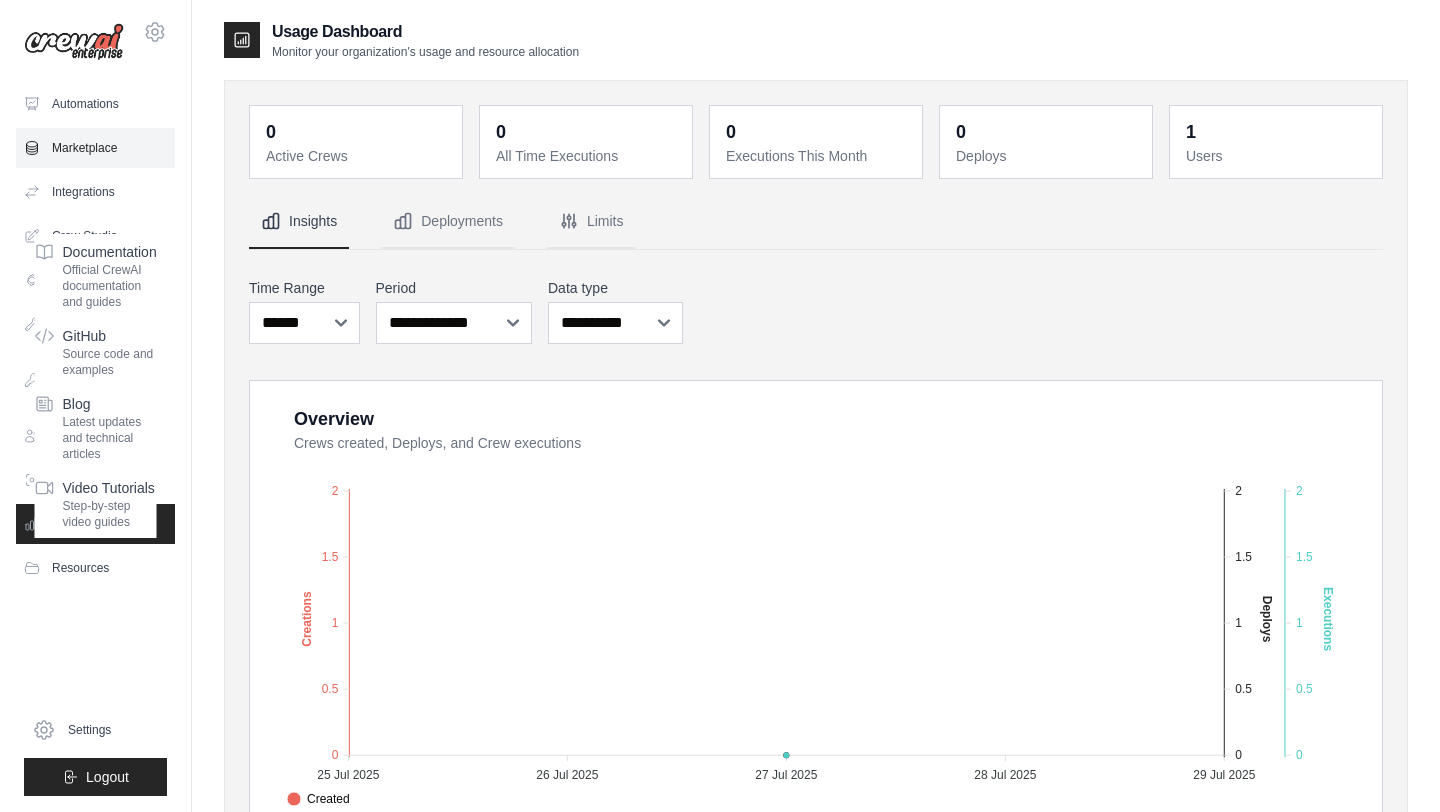 click on "Marketplace" at bounding box center [95, 148] 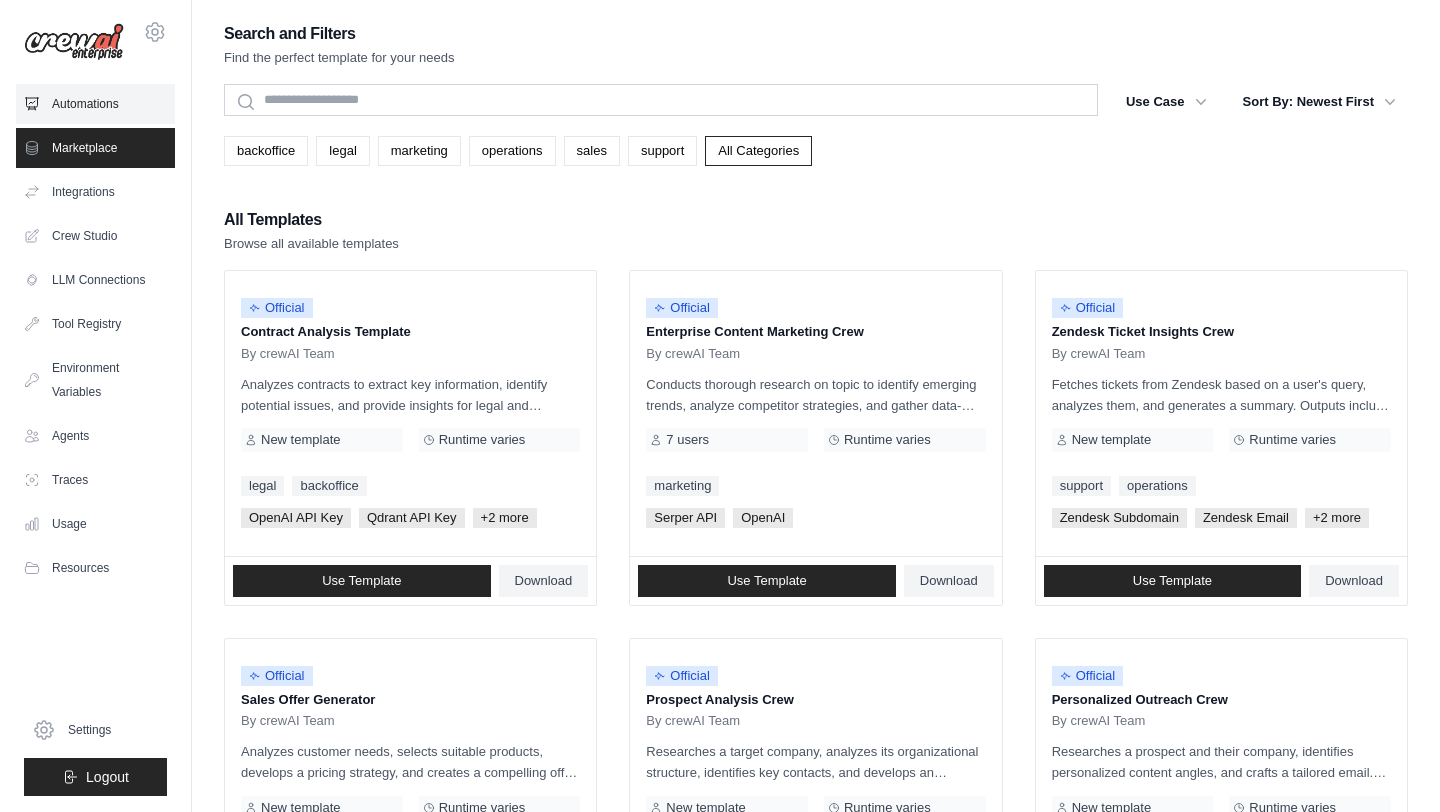 click on "Automations" at bounding box center [95, 104] 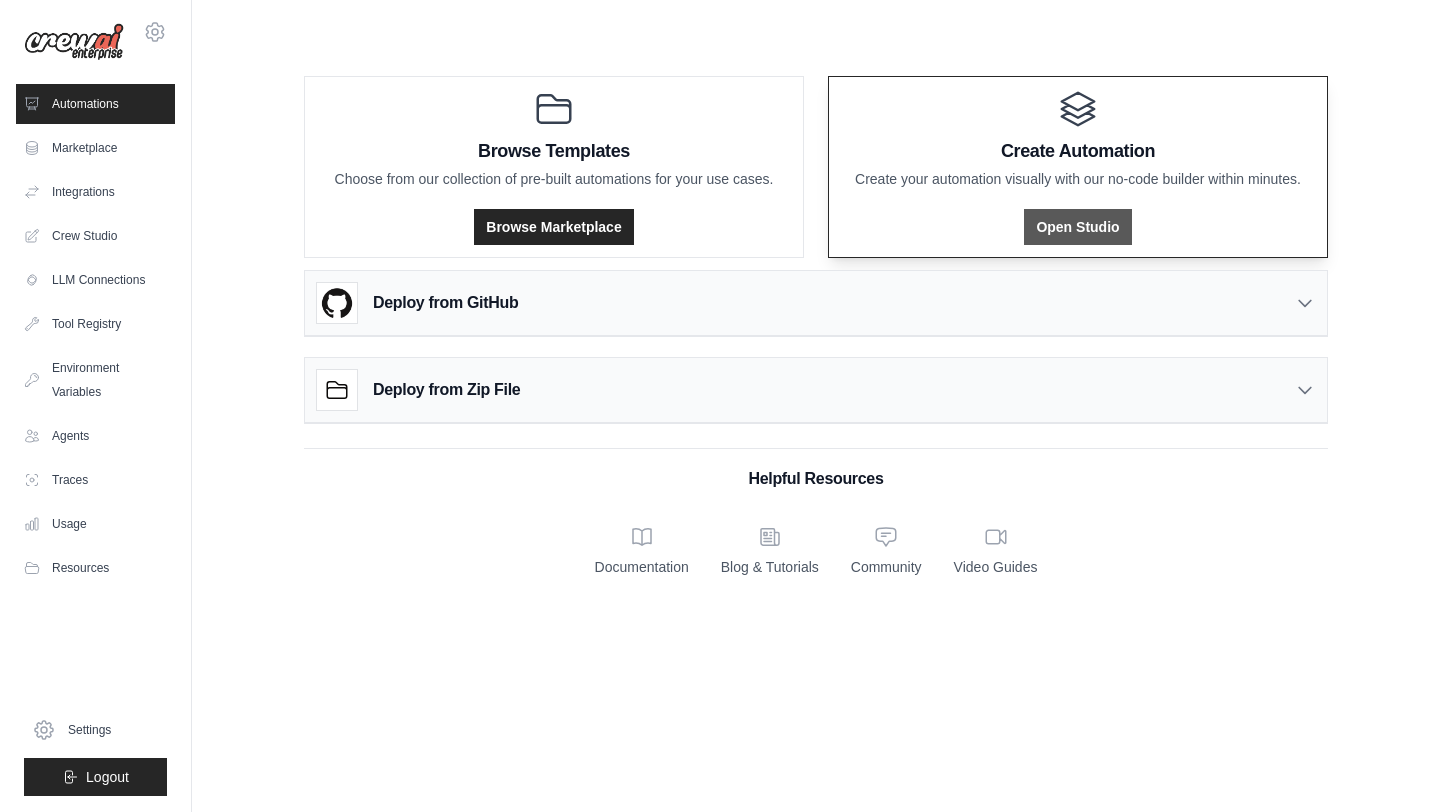 click on "Open Studio" at bounding box center [1077, 227] 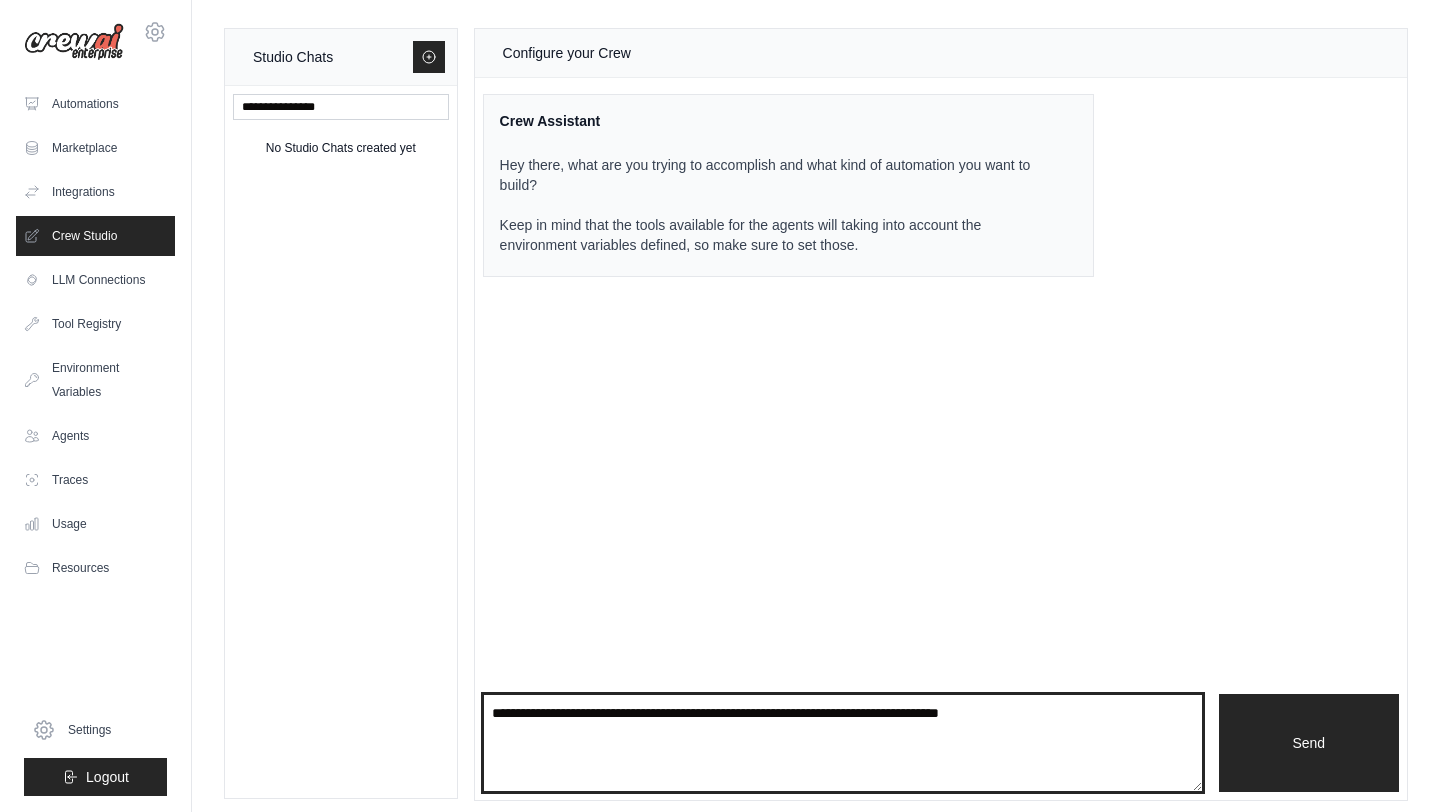 click at bounding box center [843, 743] 